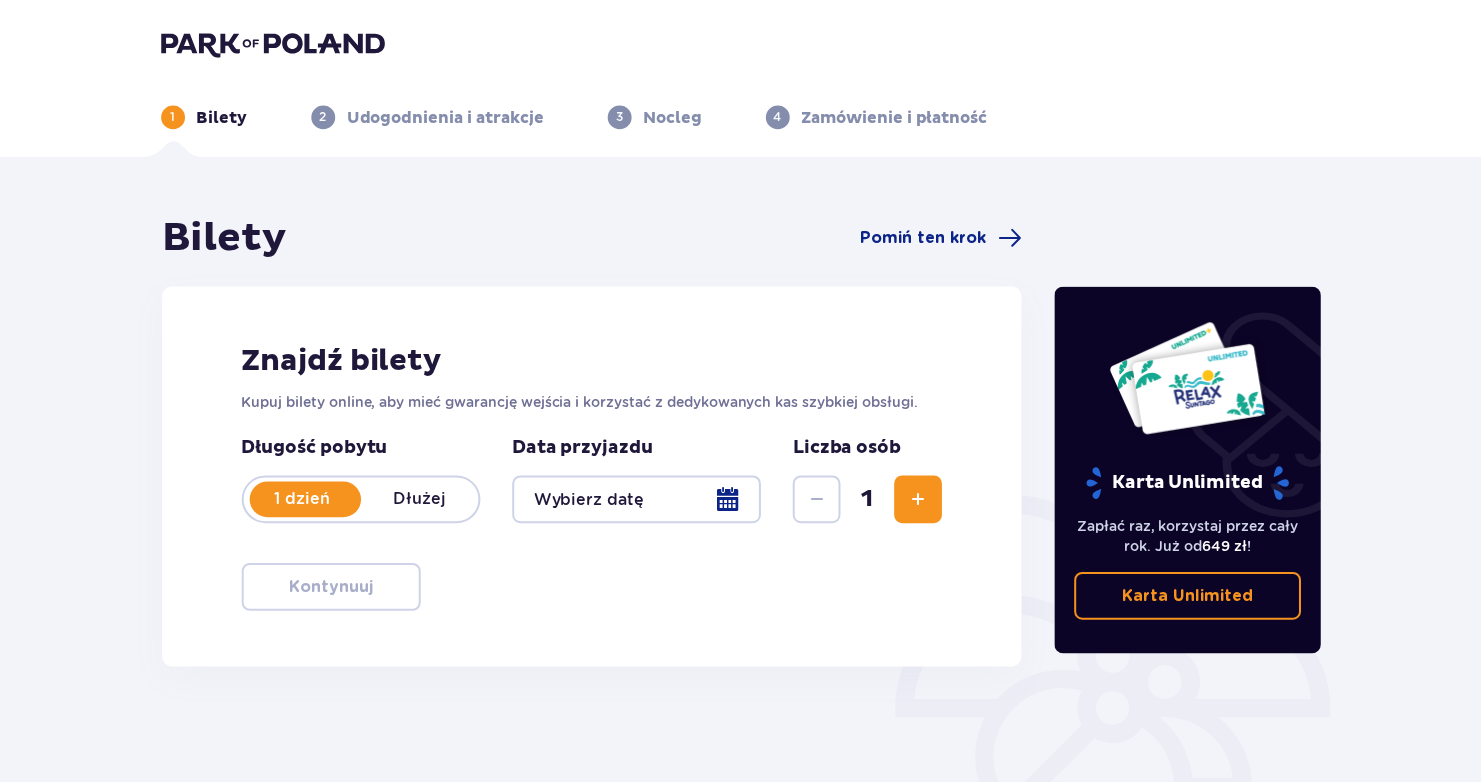 scroll, scrollTop: 0, scrollLeft: 0, axis: both 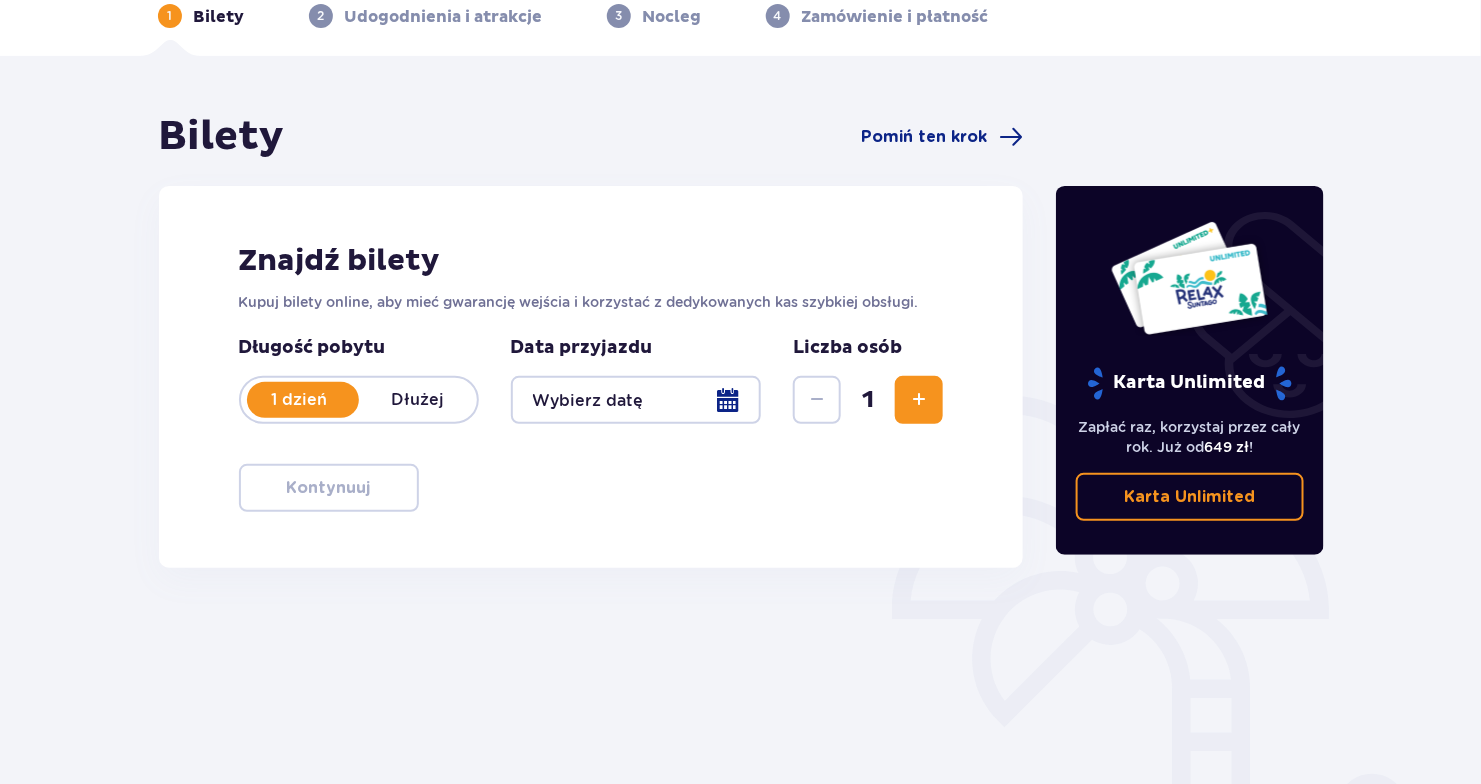 click at bounding box center (636, 400) 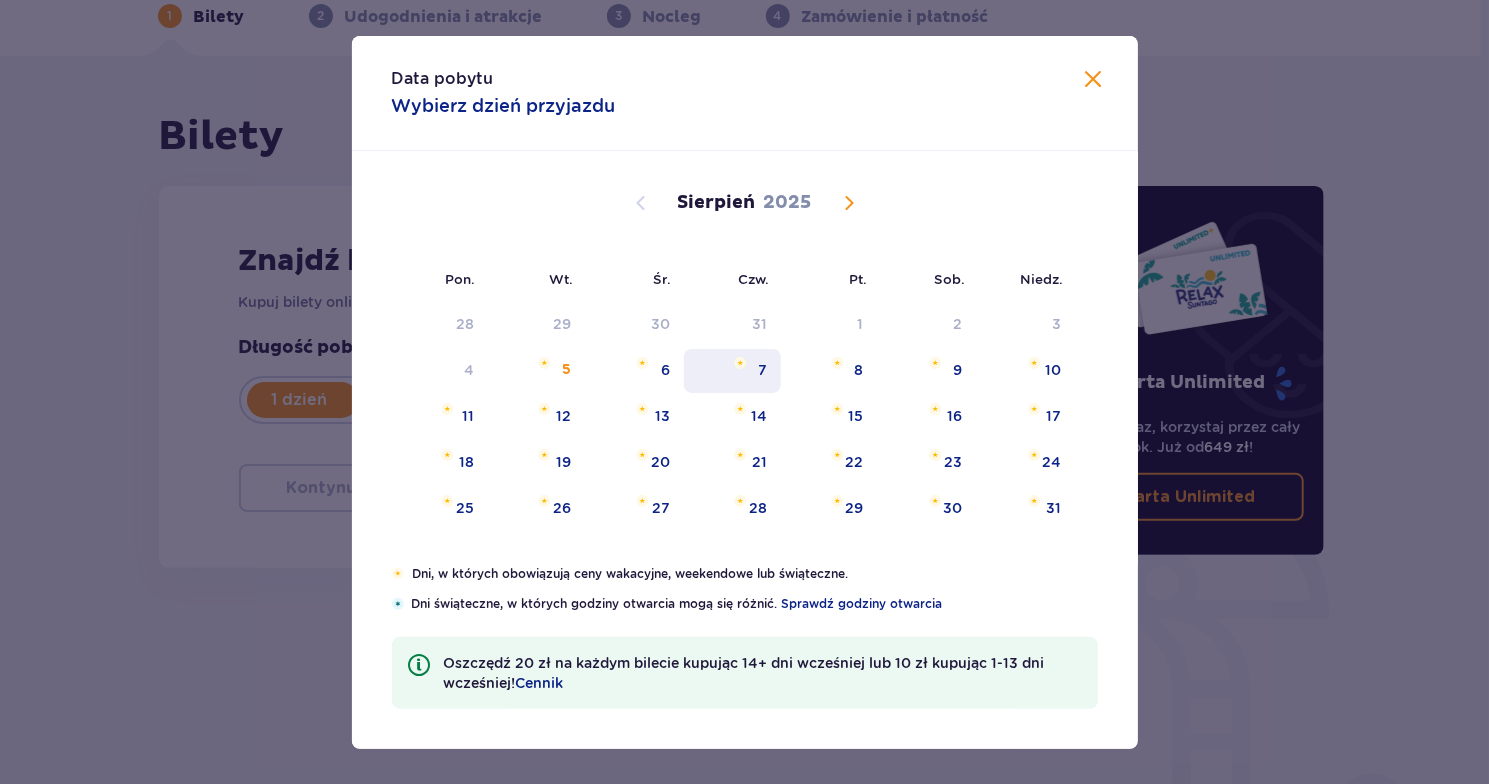 click on "7" at bounding box center (732, 371) 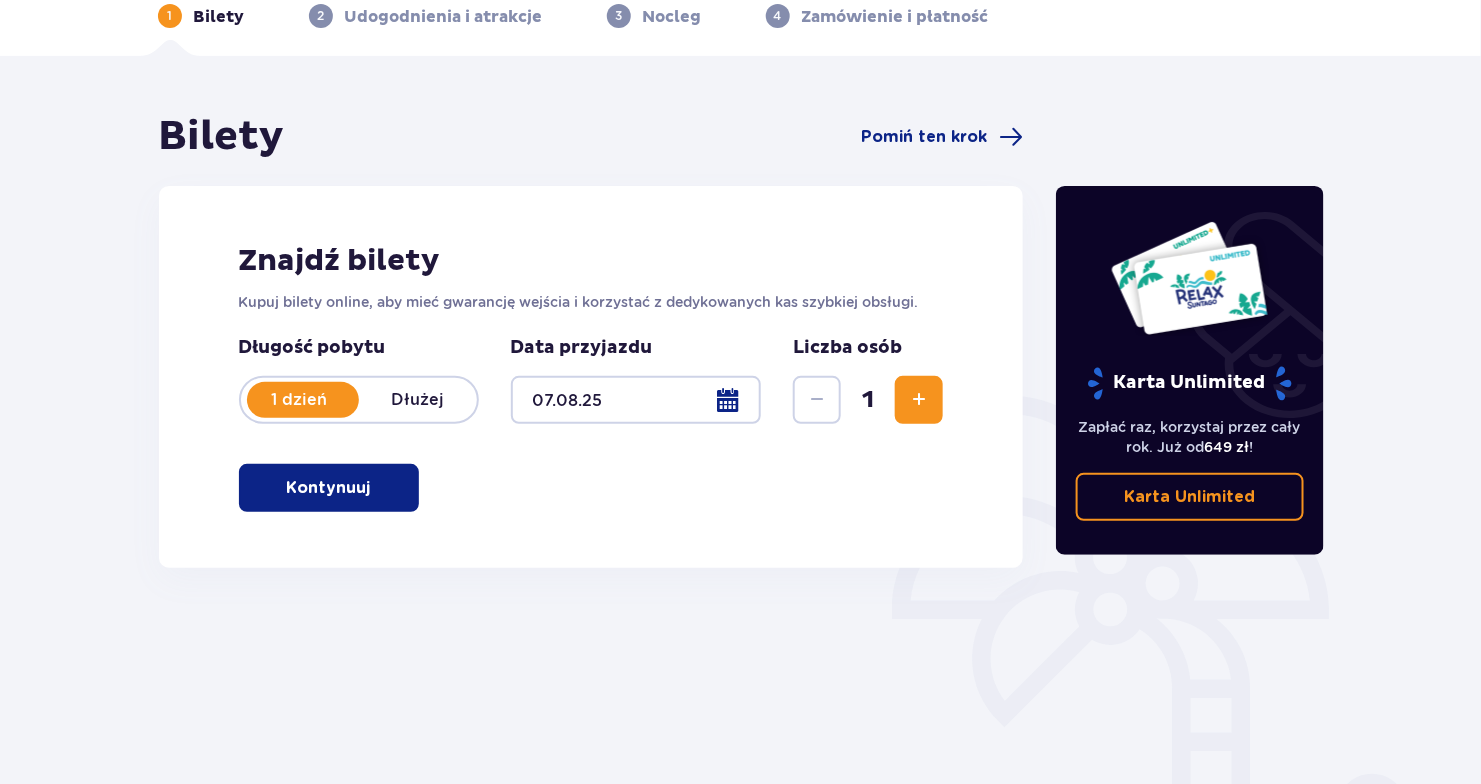 click at bounding box center [919, 400] 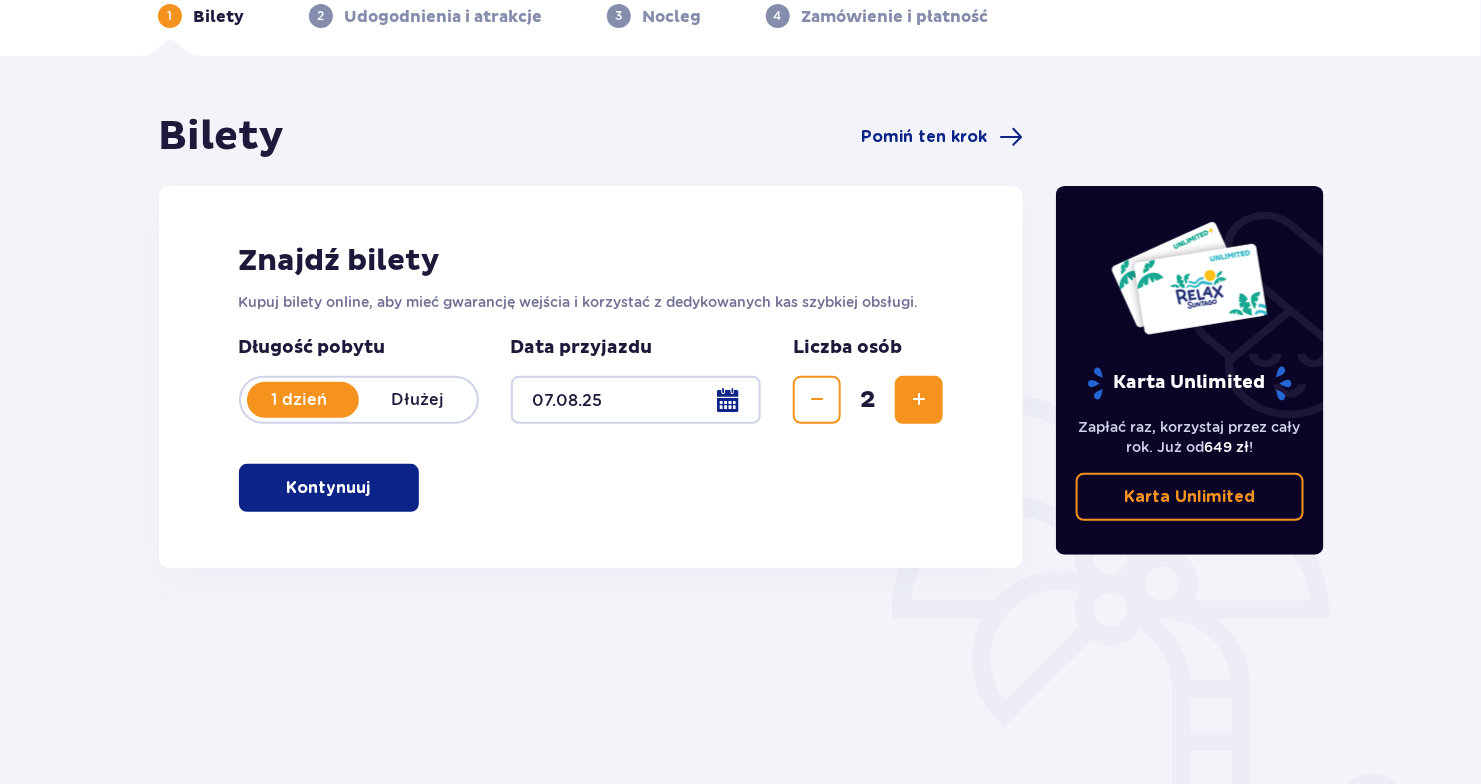 click at bounding box center [919, 400] 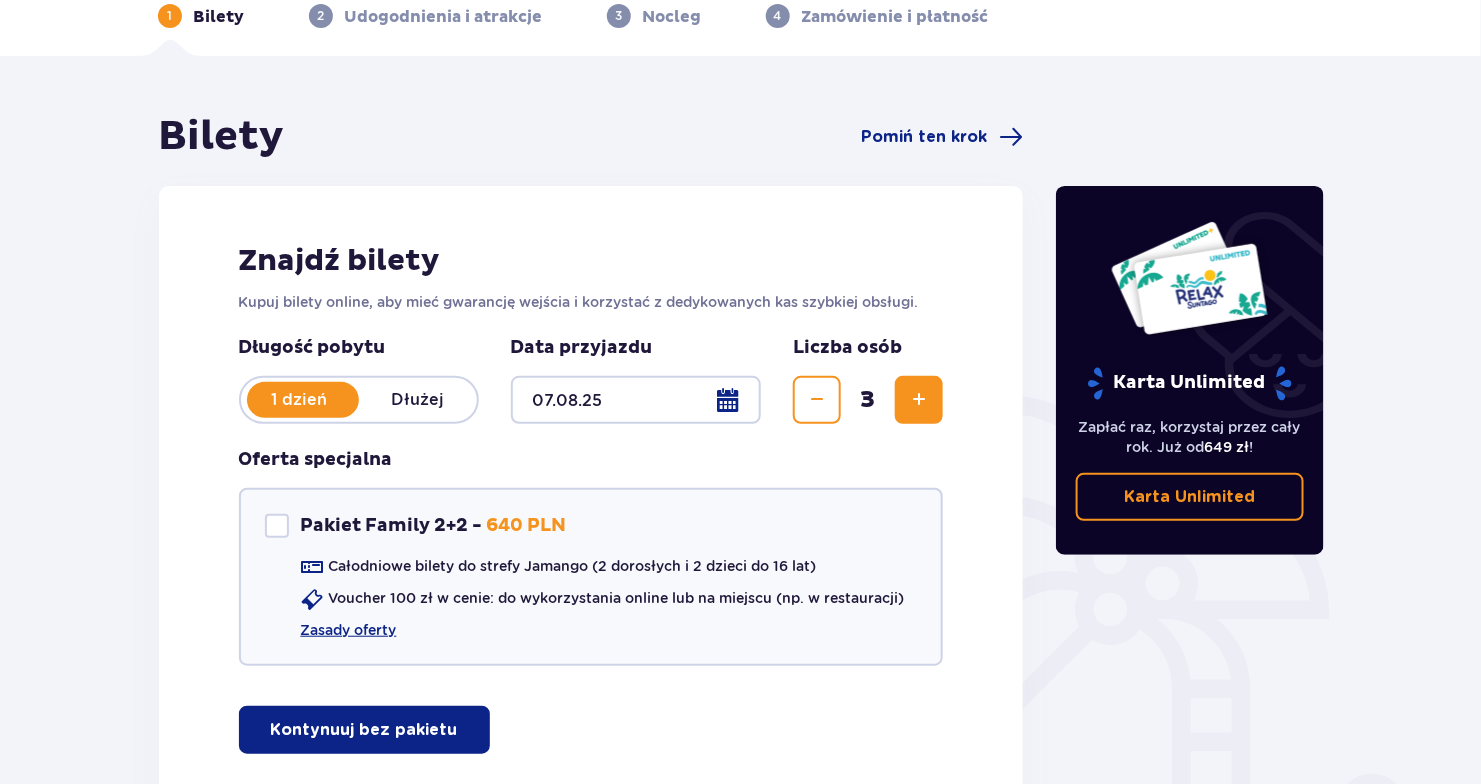 click at bounding box center (919, 400) 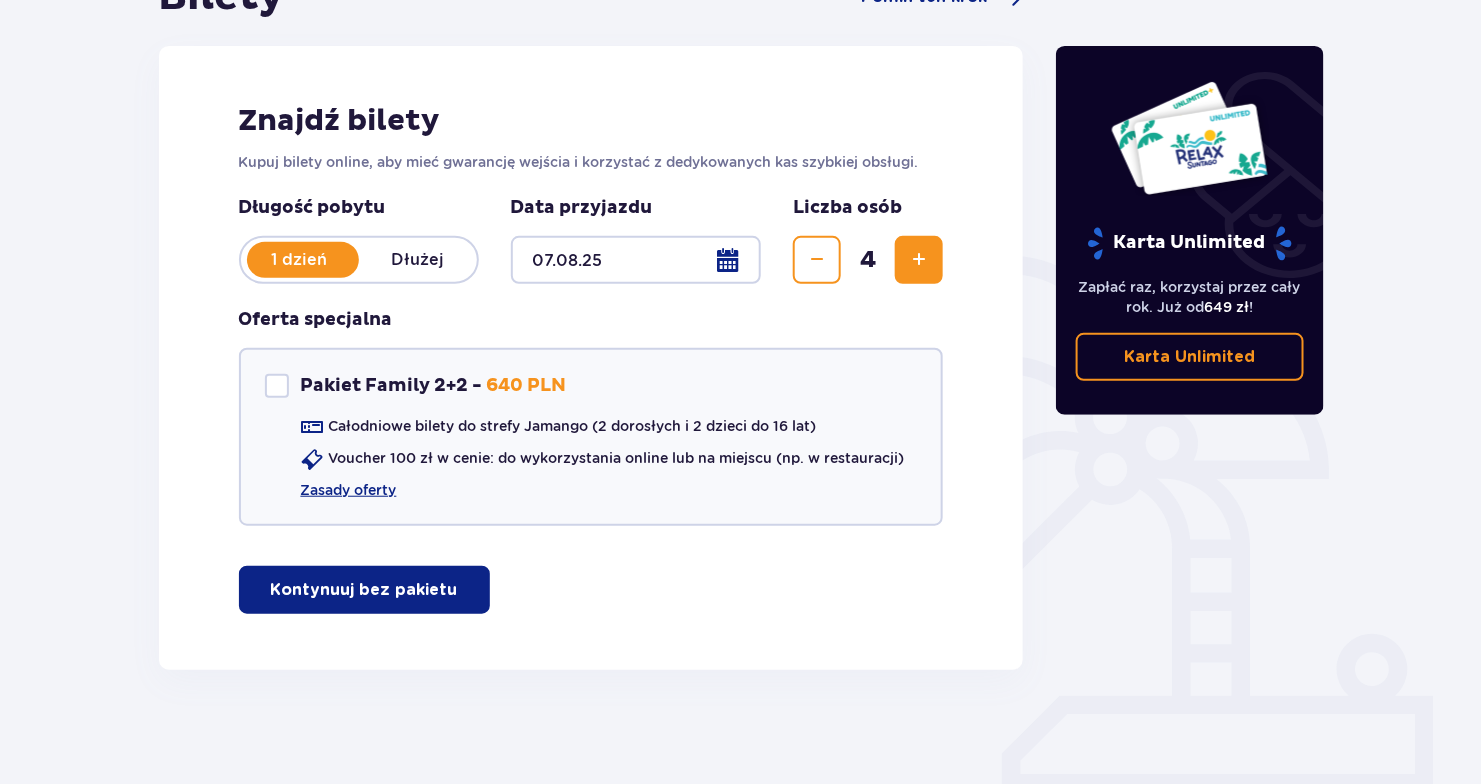 scroll, scrollTop: 244, scrollLeft: 0, axis: vertical 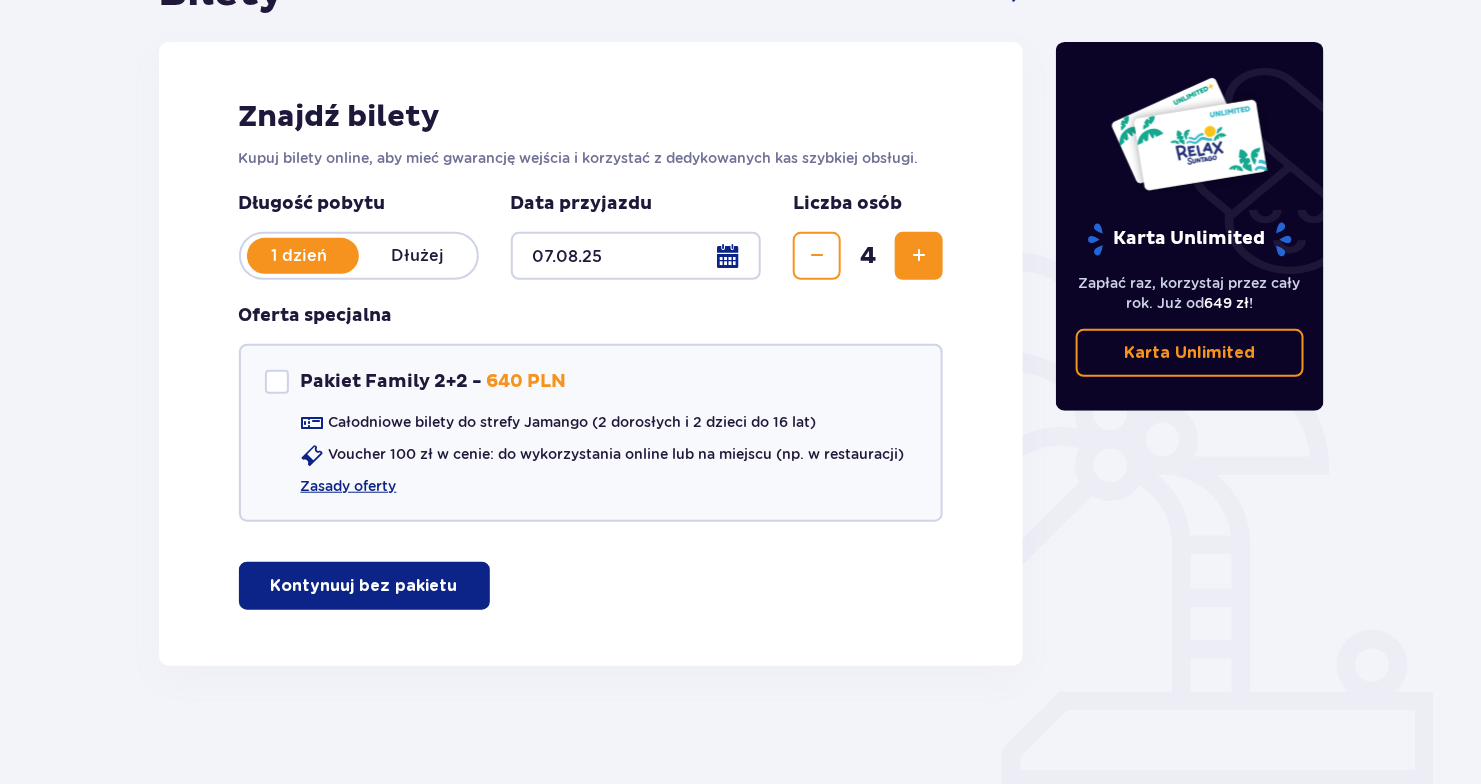 click on "Kontynuuj bez pakietu" at bounding box center [364, 586] 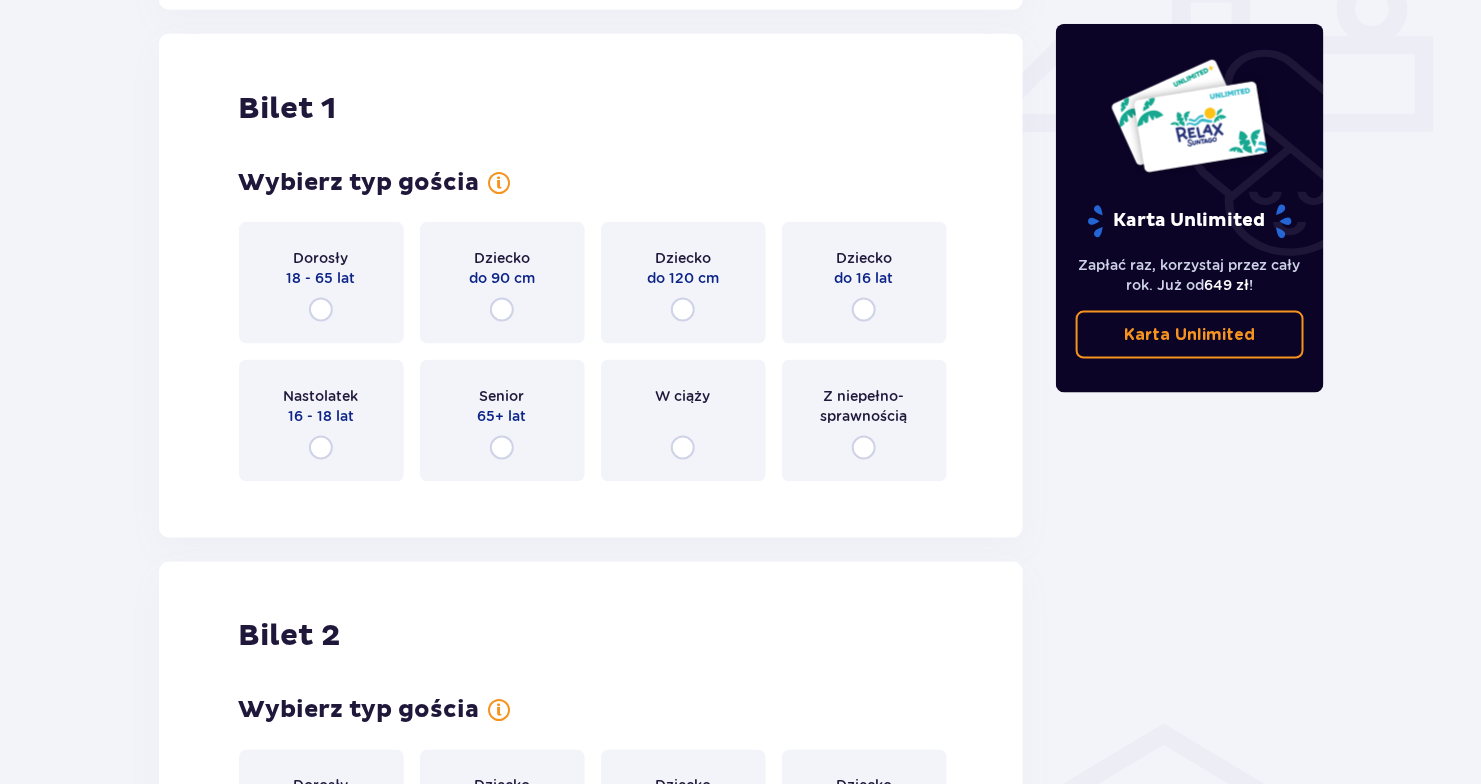 scroll, scrollTop: 909, scrollLeft: 0, axis: vertical 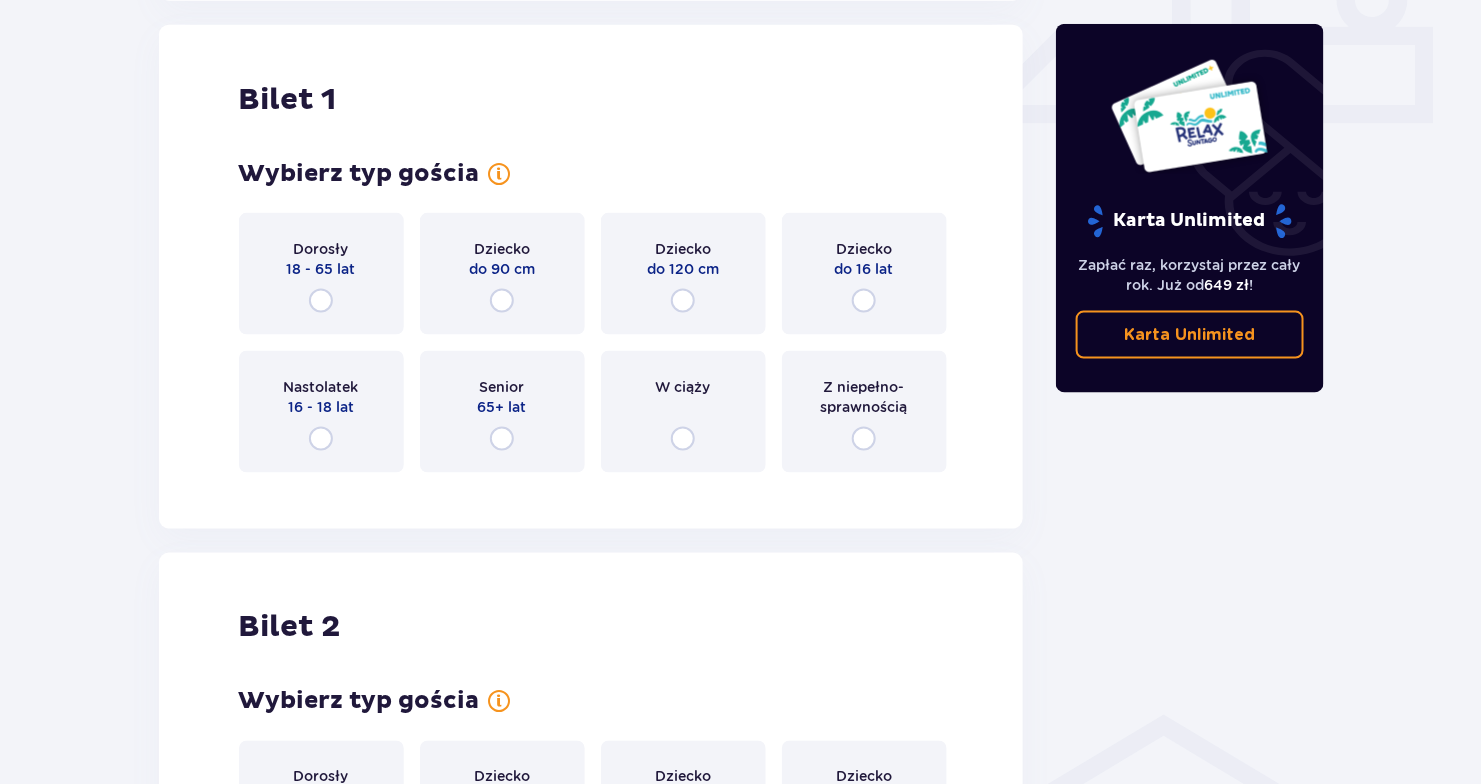 click on "Dorosły 18 - 65 lat" at bounding box center (321, 274) 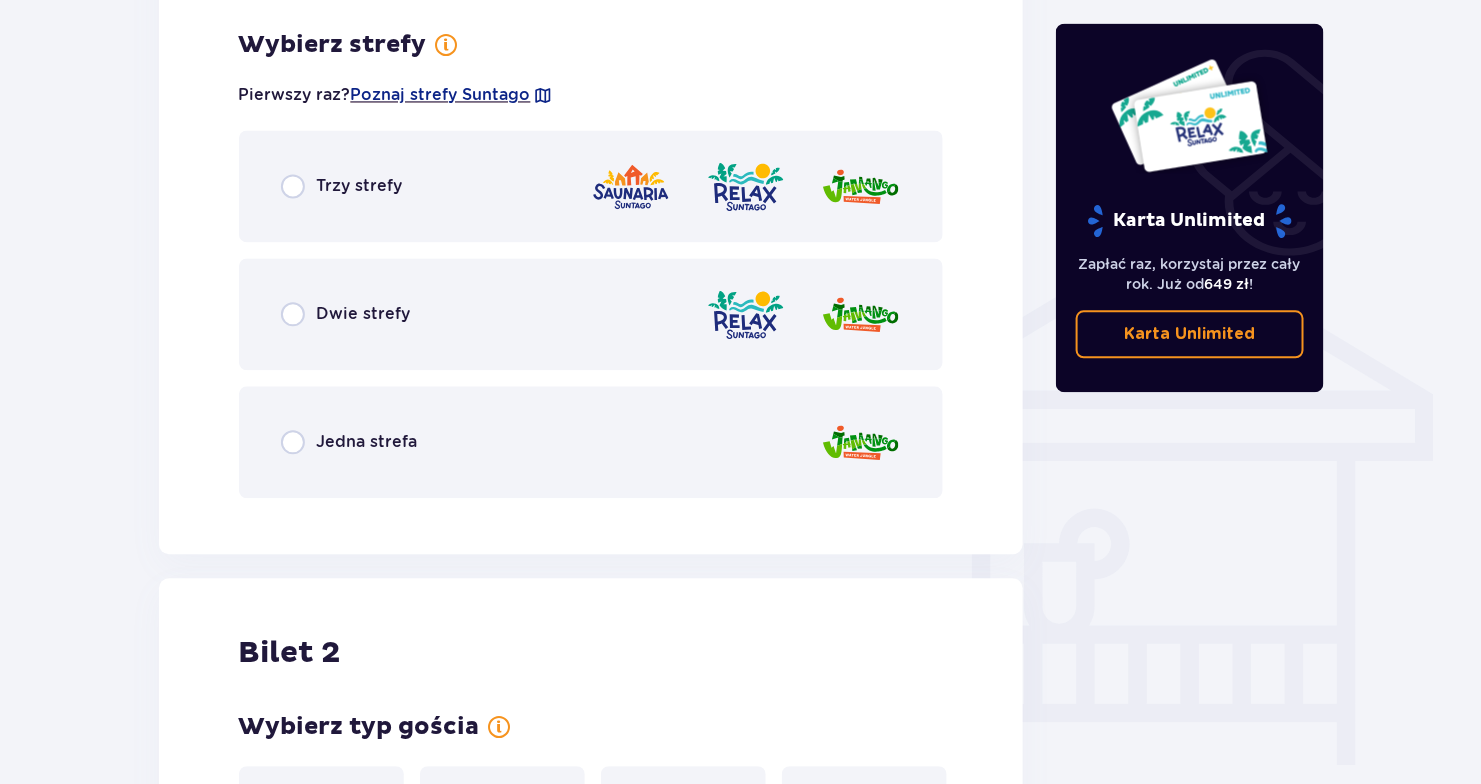 scroll, scrollTop: 1396, scrollLeft: 0, axis: vertical 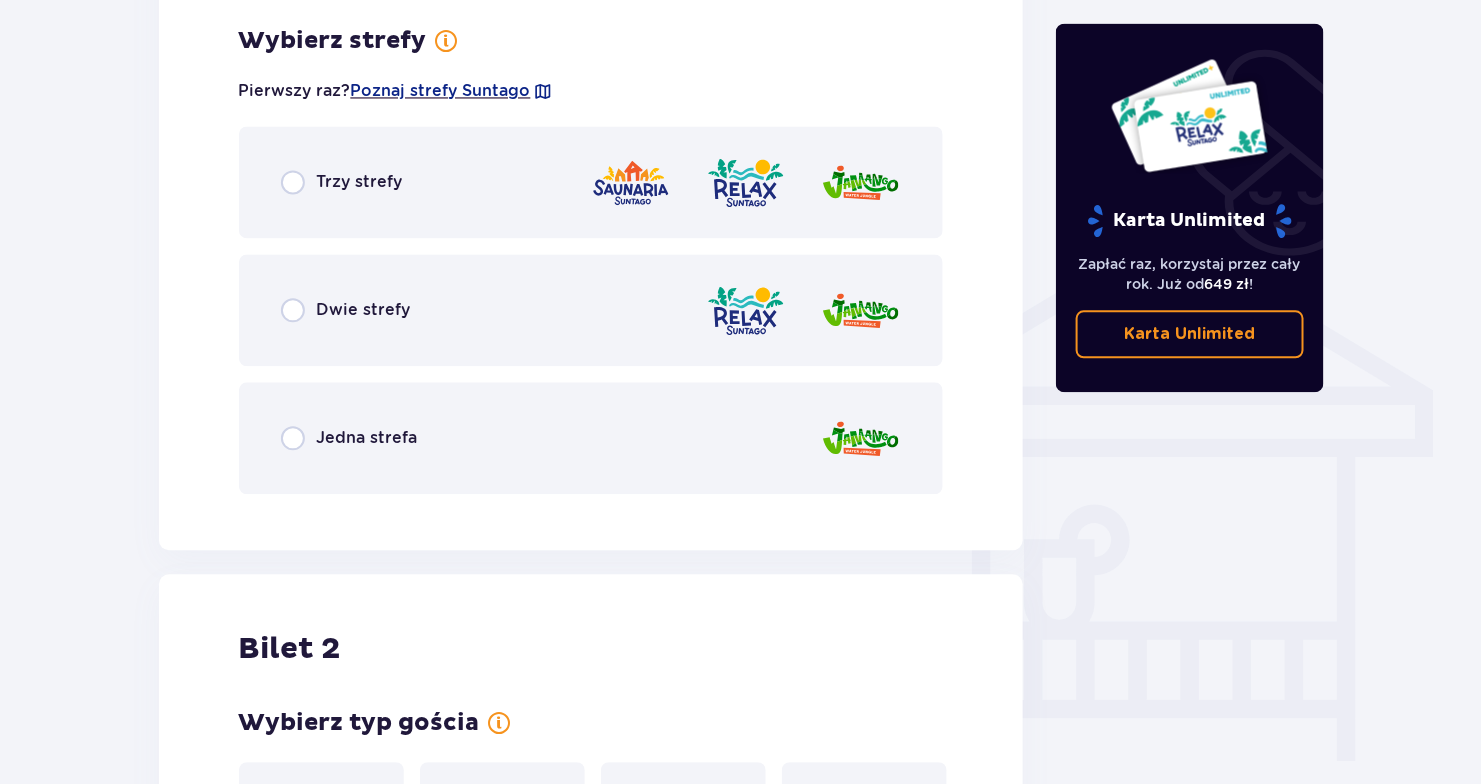 click on "Jedna strefa" at bounding box center (367, 438) 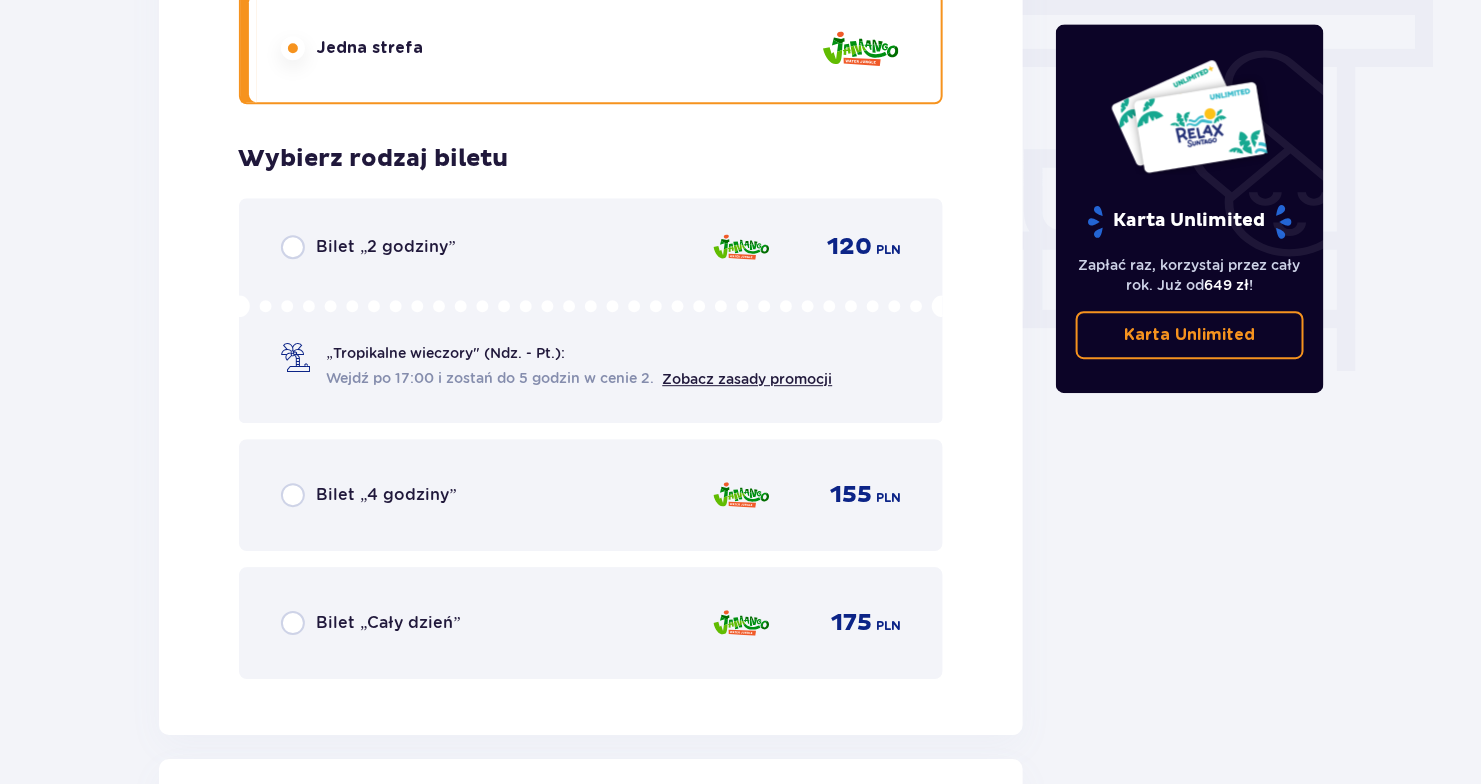 scroll, scrollTop: 1904, scrollLeft: 0, axis: vertical 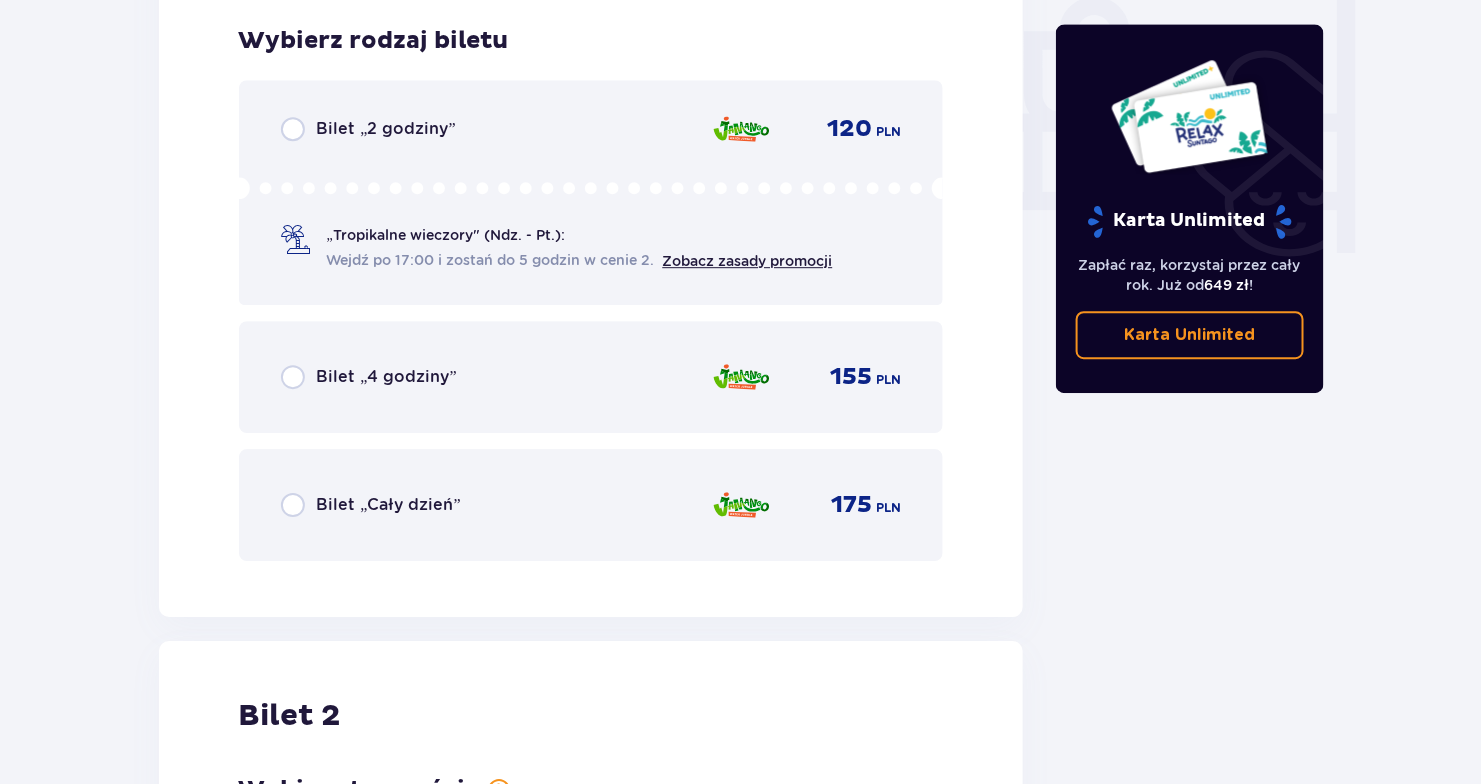 click on "Bilet „Cały dzień” 175 PLN" at bounding box center (591, 505) 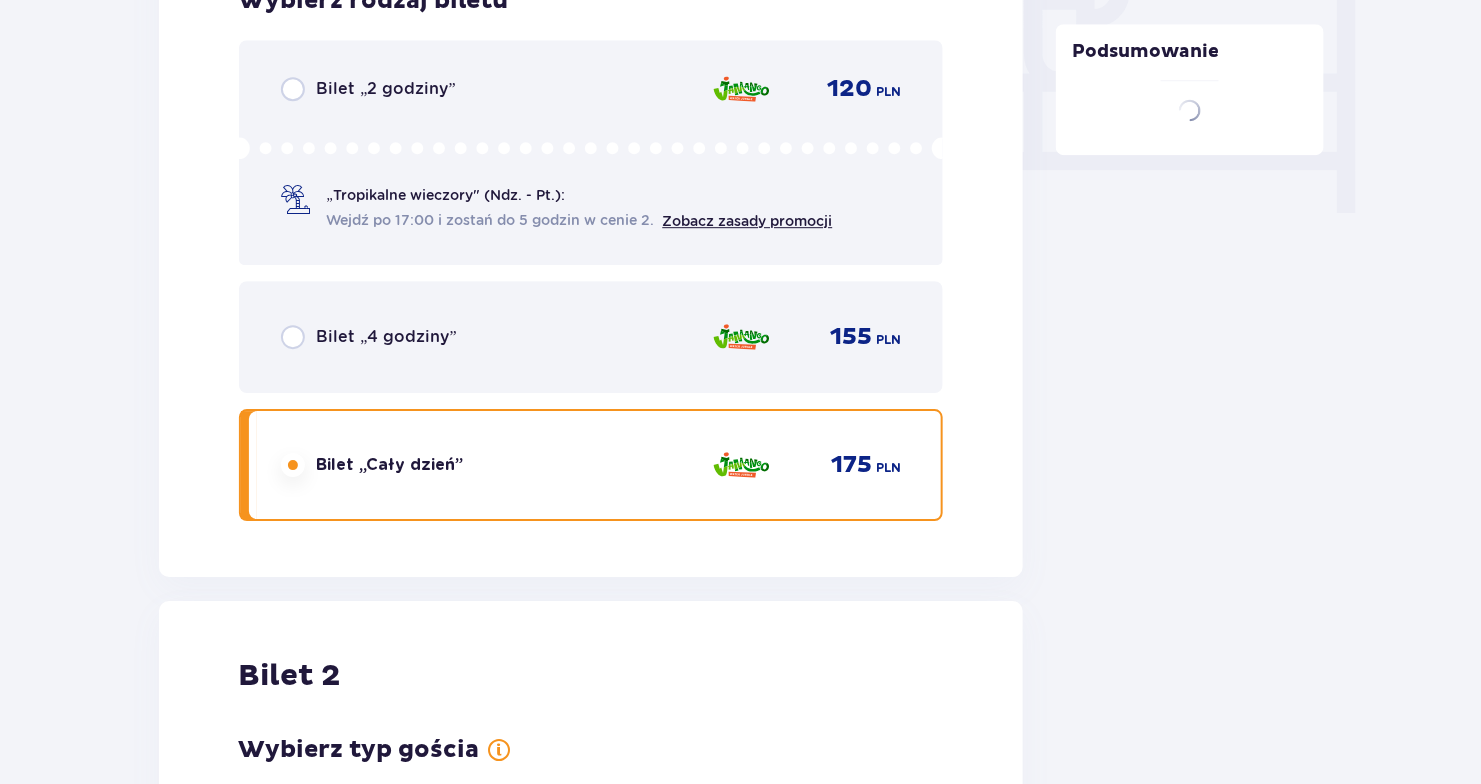 scroll, scrollTop: 2518, scrollLeft: 0, axis: vertical 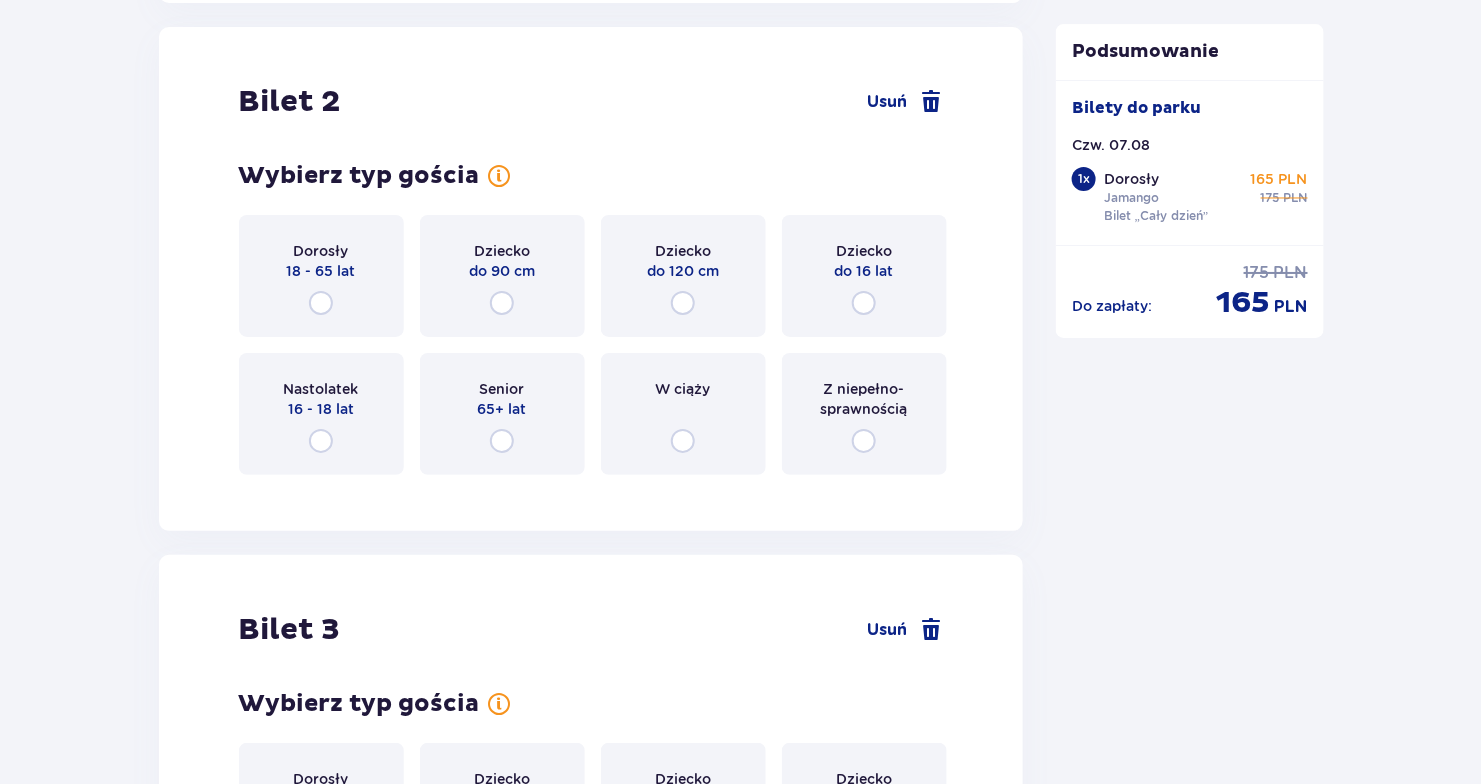 click on "Dorosły 18 - 65 lat" at bounding box center (321, 276) 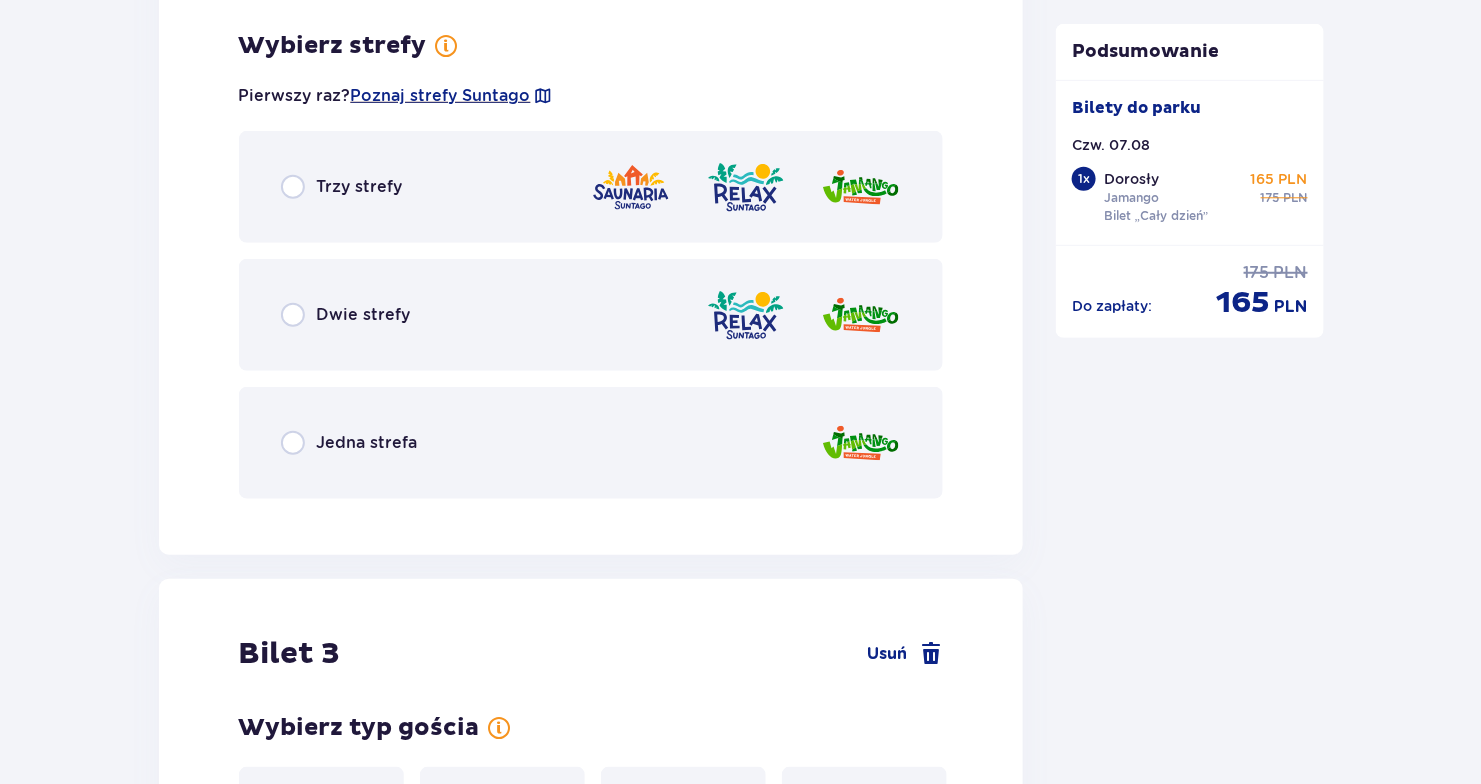 scroll, scrollTop: 3007, scrollLeft: 0, axis: vertical 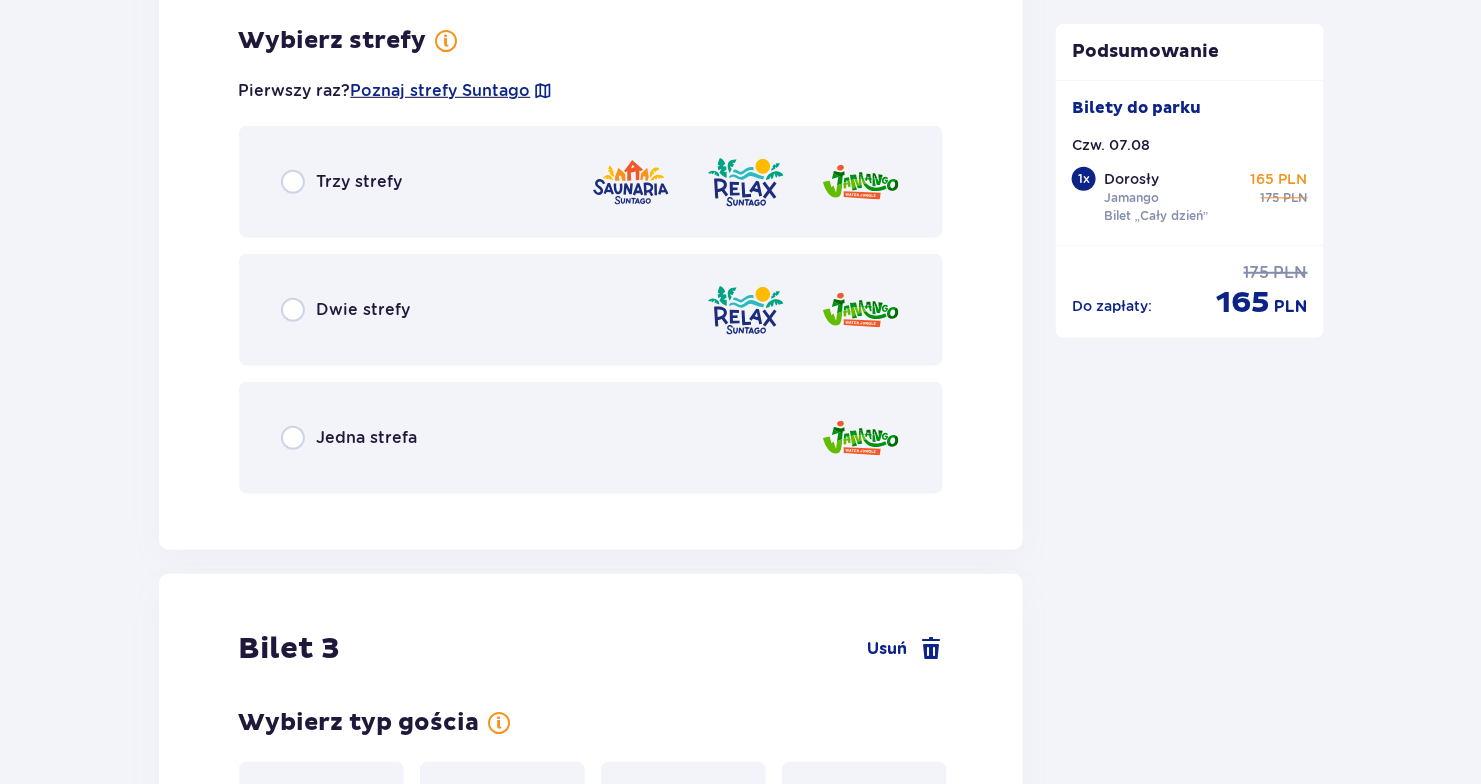 click on "Jedna strefa" at bounding box center [591, 438] 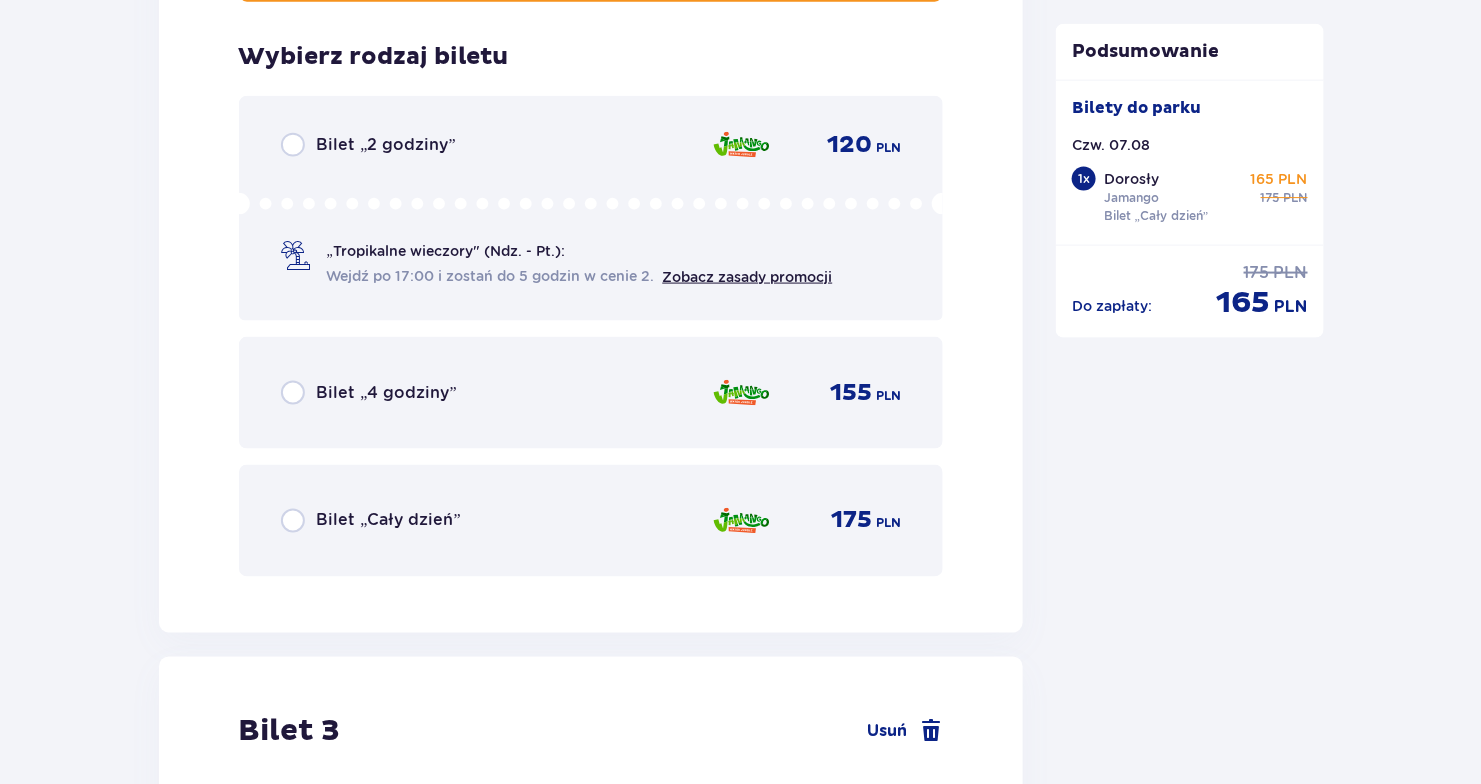 scroll, scrollTop: 3515, scrollLeft: 0, axis: vertical 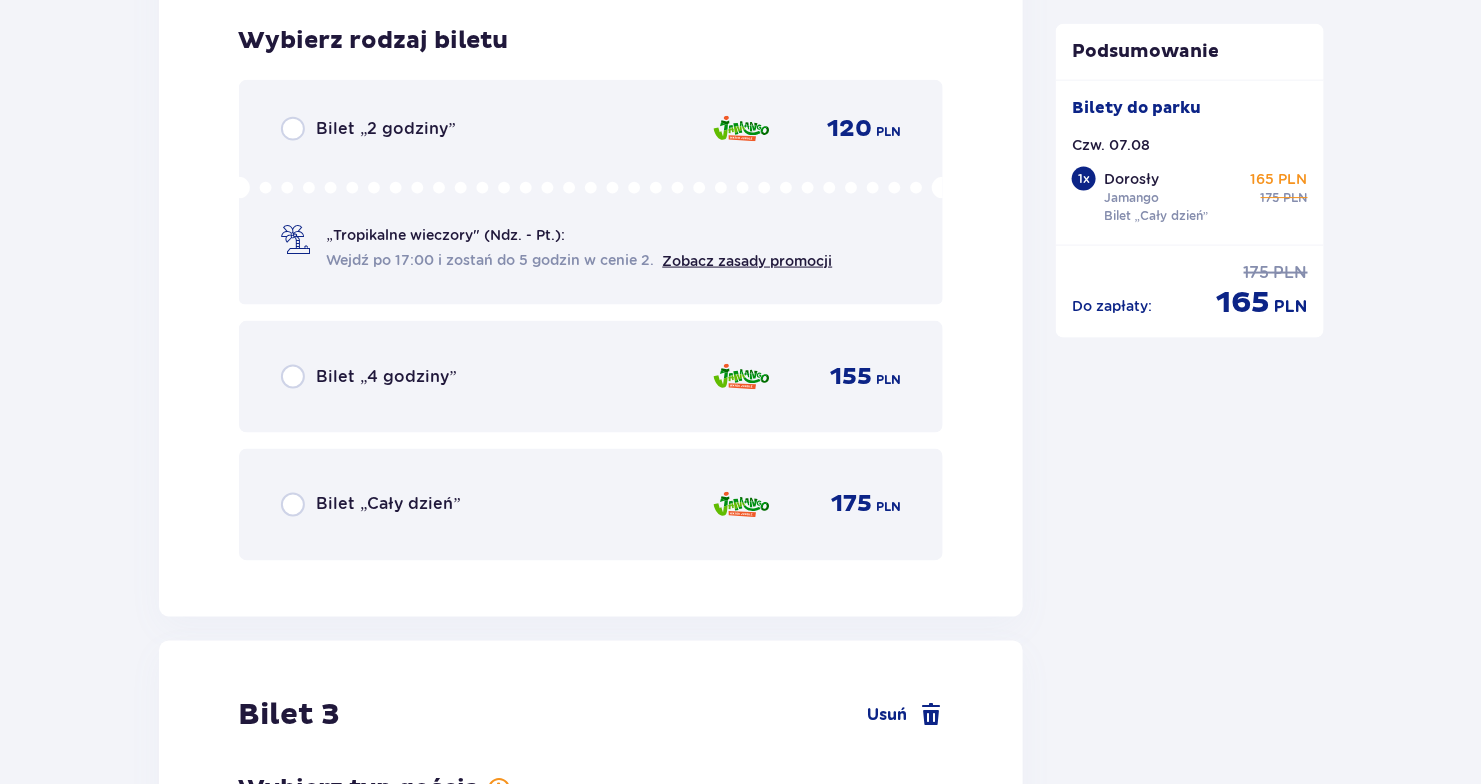 click on "Bilet „Cały dzień”" at bounding box center [389, 505] 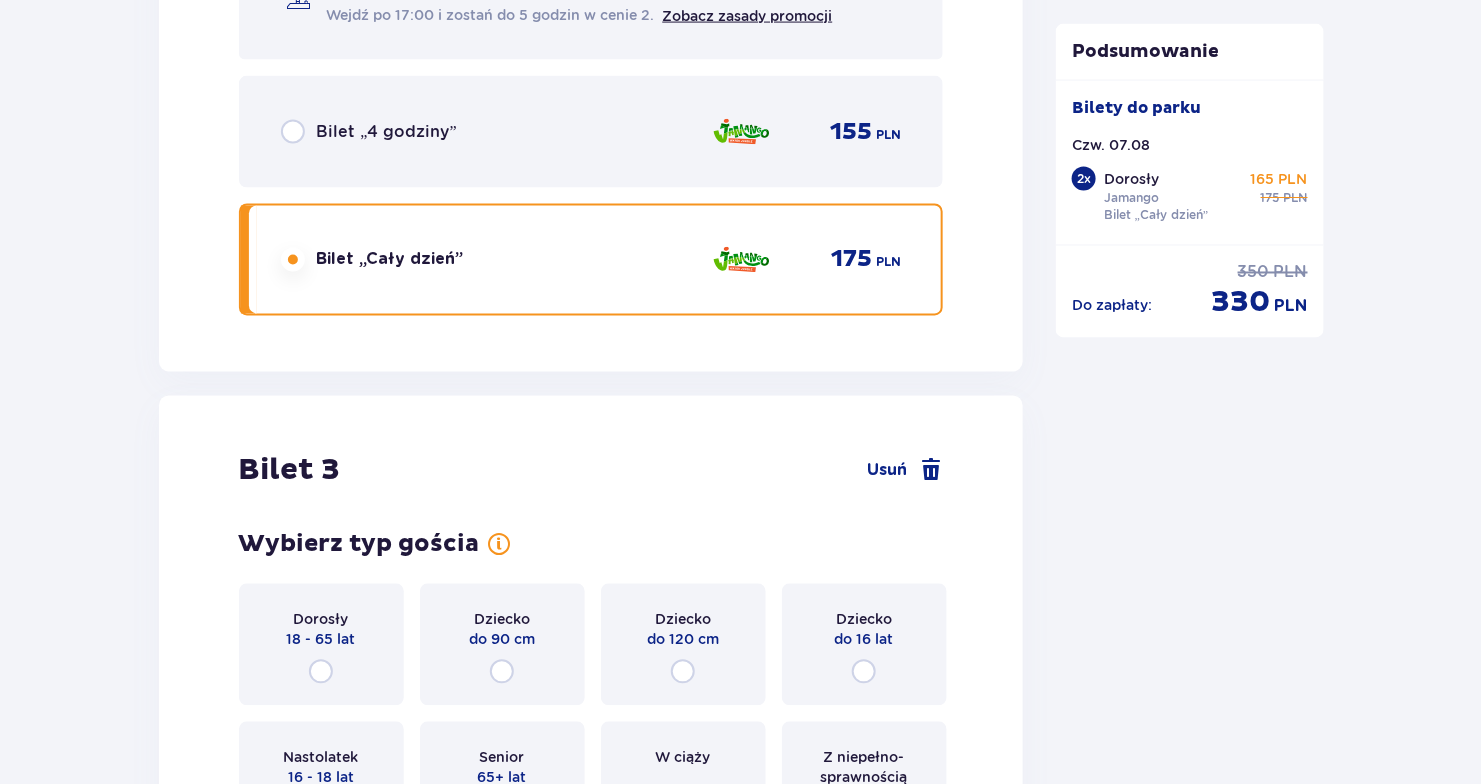 scroll, scrollTop: 4129, scrollLeft: 0, axis: vertical 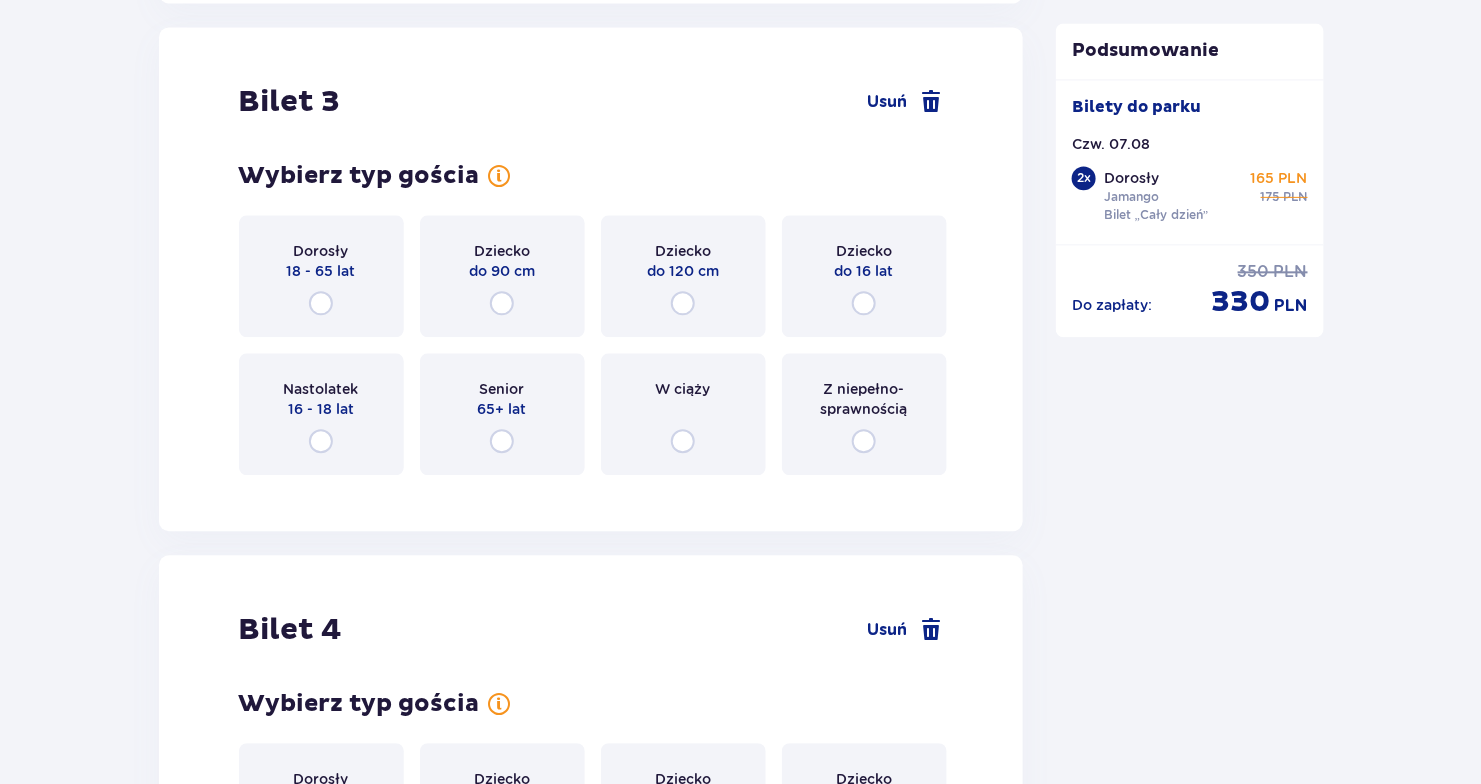 click on "Dziecko do 120 cm" at bounding box center (683, 276) 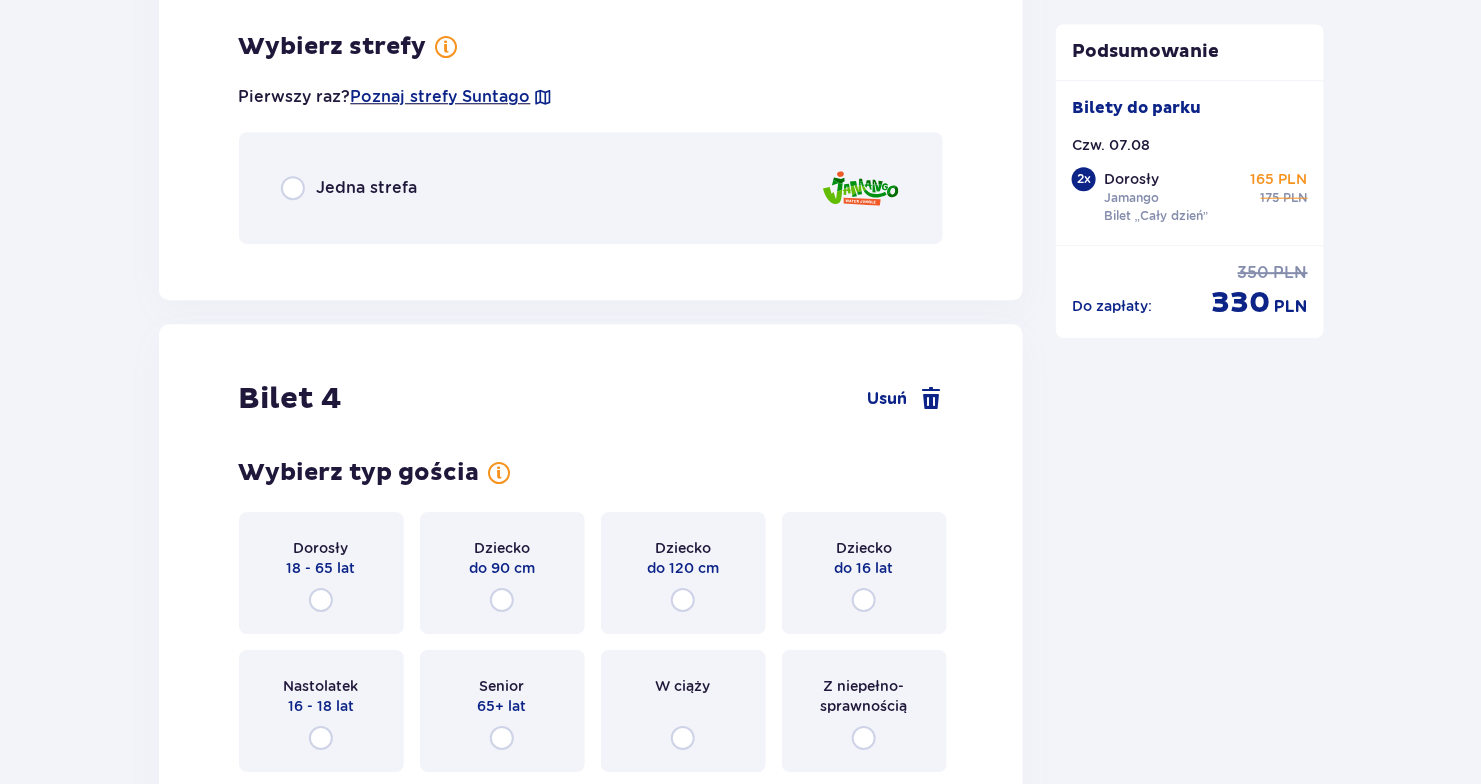 scroll, scrollTop: 4617, scrollLeft: 0, axis: vertical 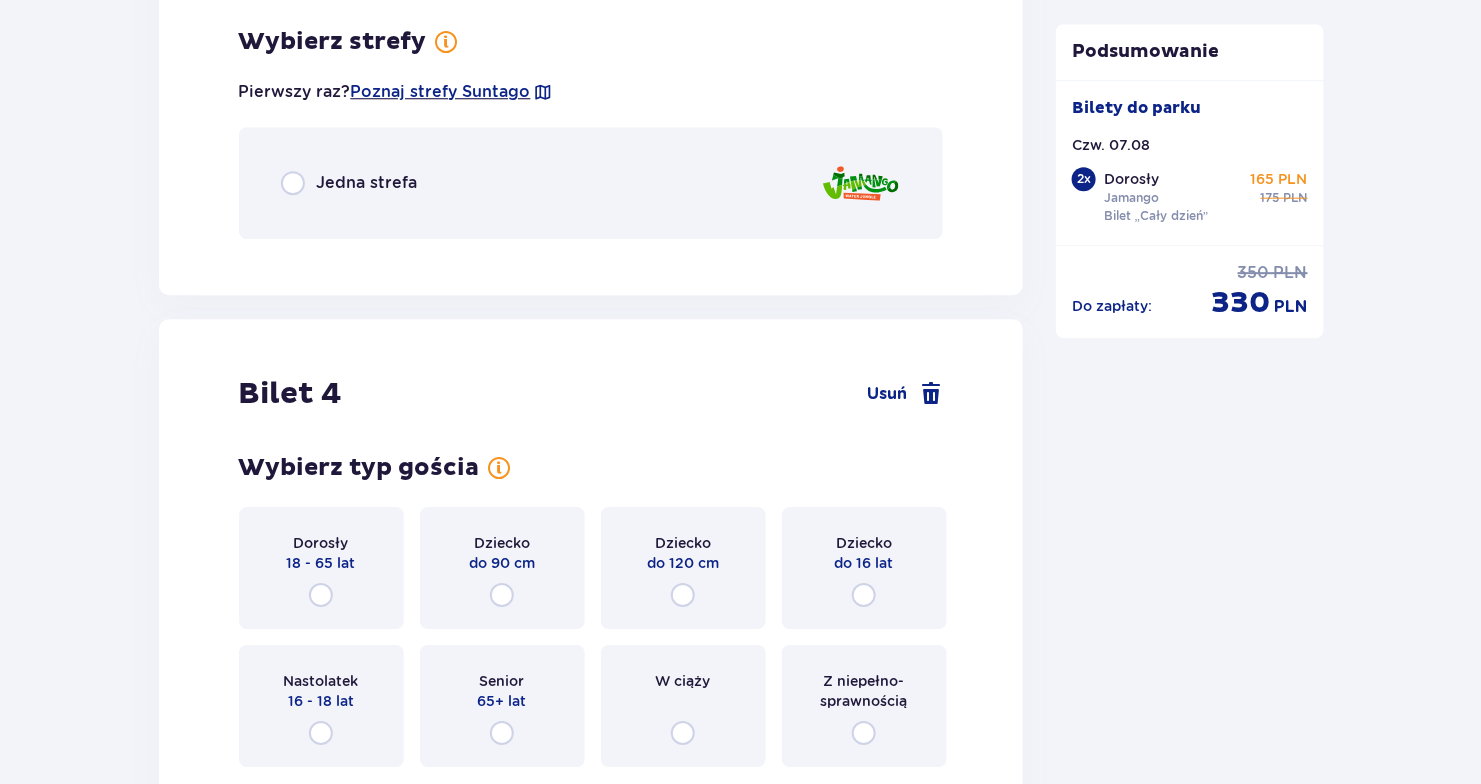click on "Jedna strefa" at bounding box center [591, 183] 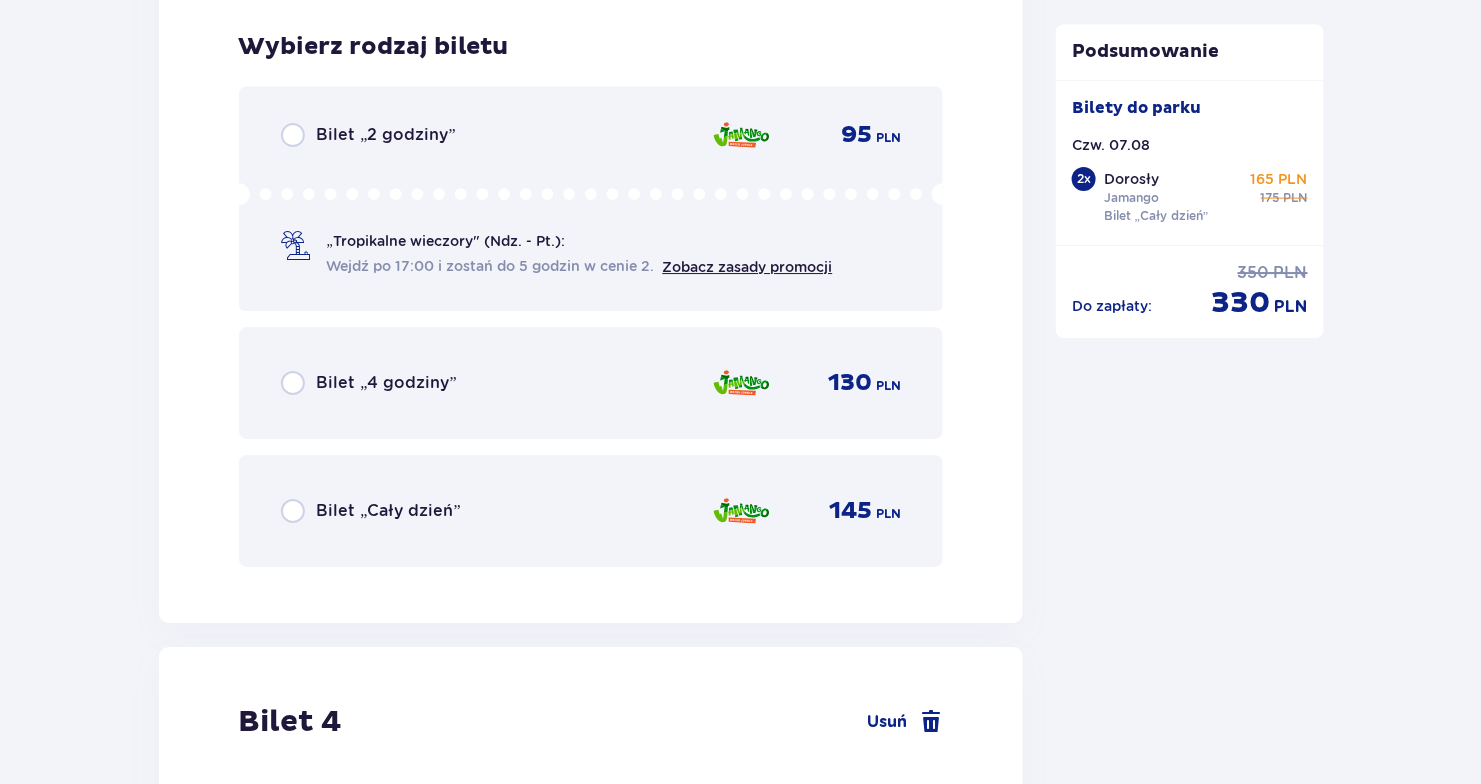 scroll, scrollTop: 4869, scrollLeft: 0, axis: vertical 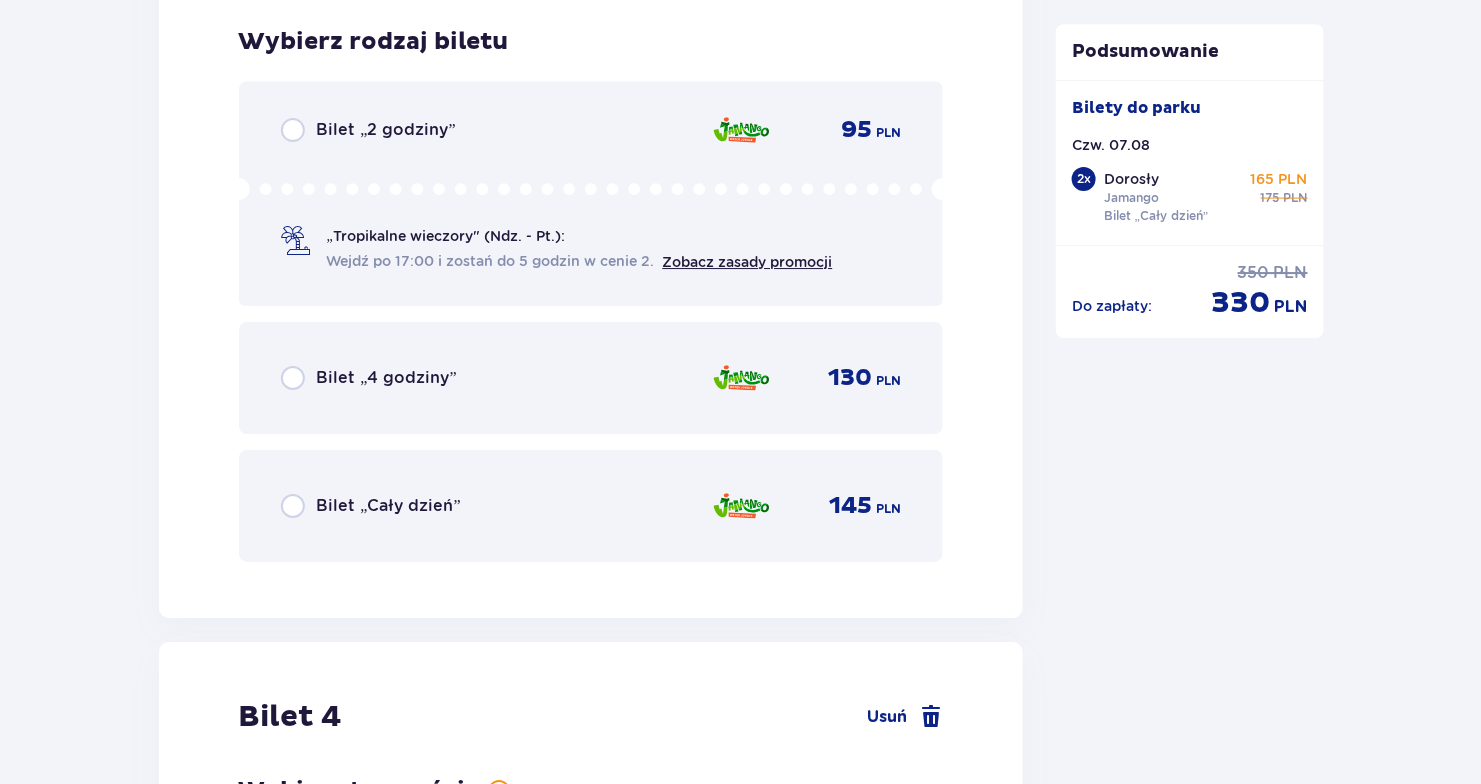 click on "Bilet „Cały dzień” 145 PLN" at bounding box center (591, 506) 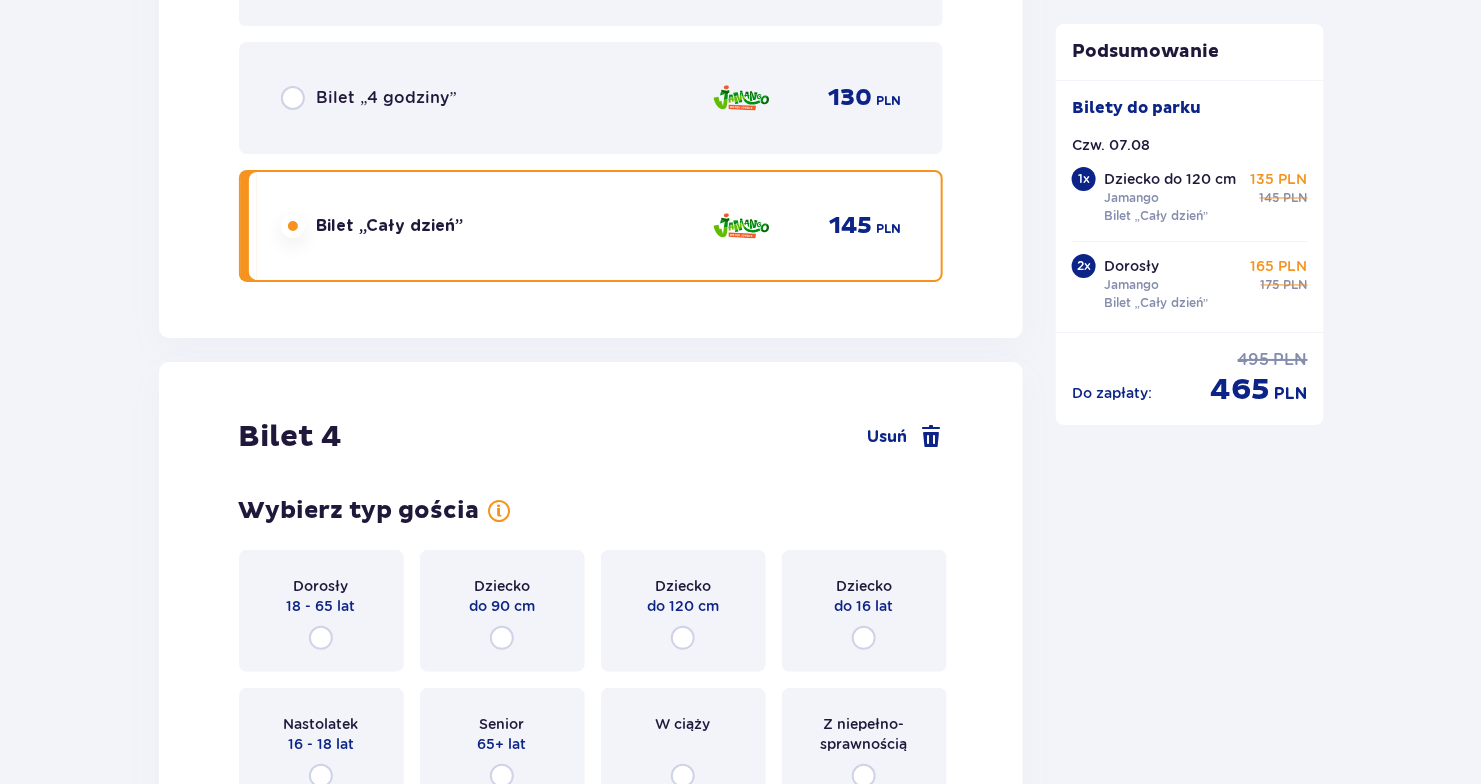 scroll, scrollTop: 5442, scrollLeft: 0, axis: vertical 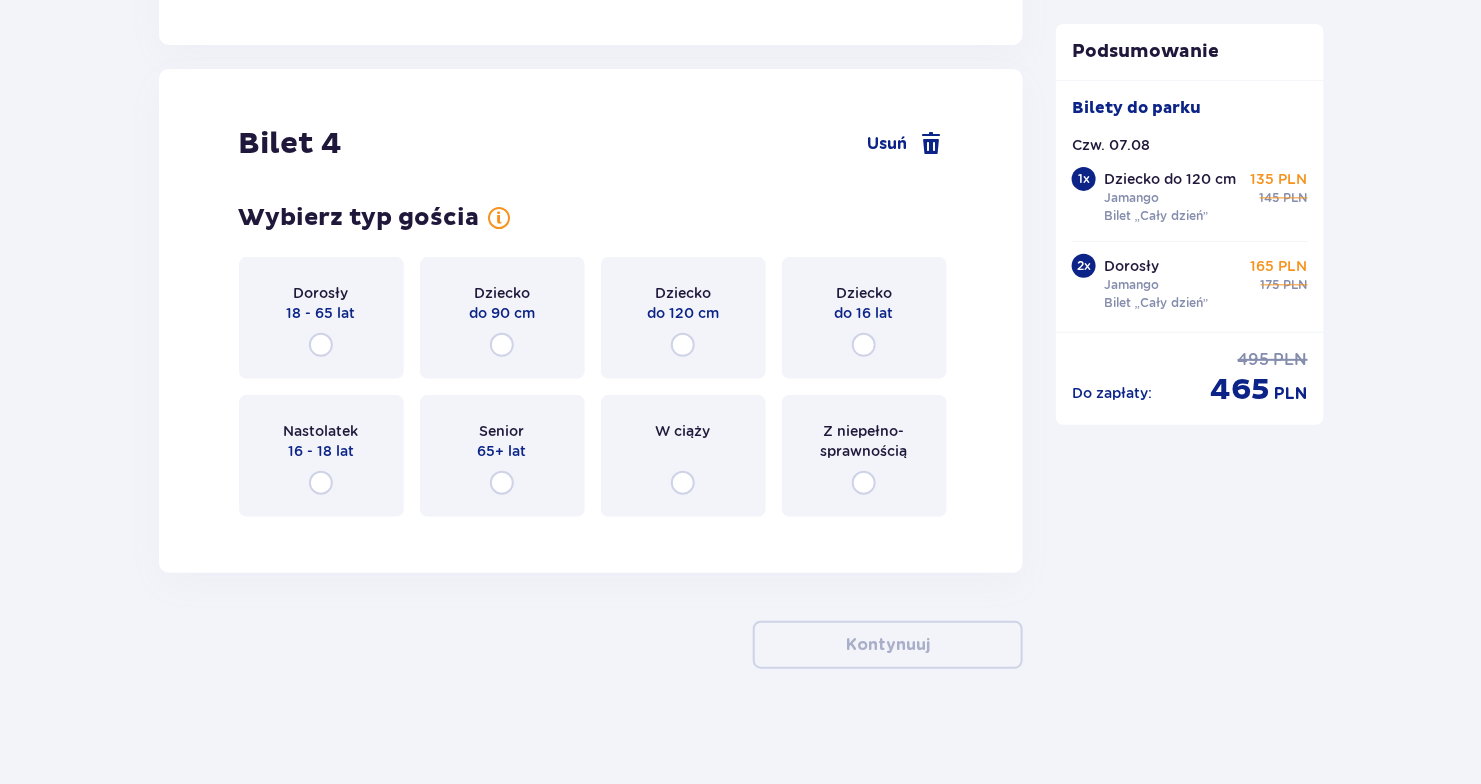 click on "Dziecko do 120 cm" at bounding box center (683, 318) 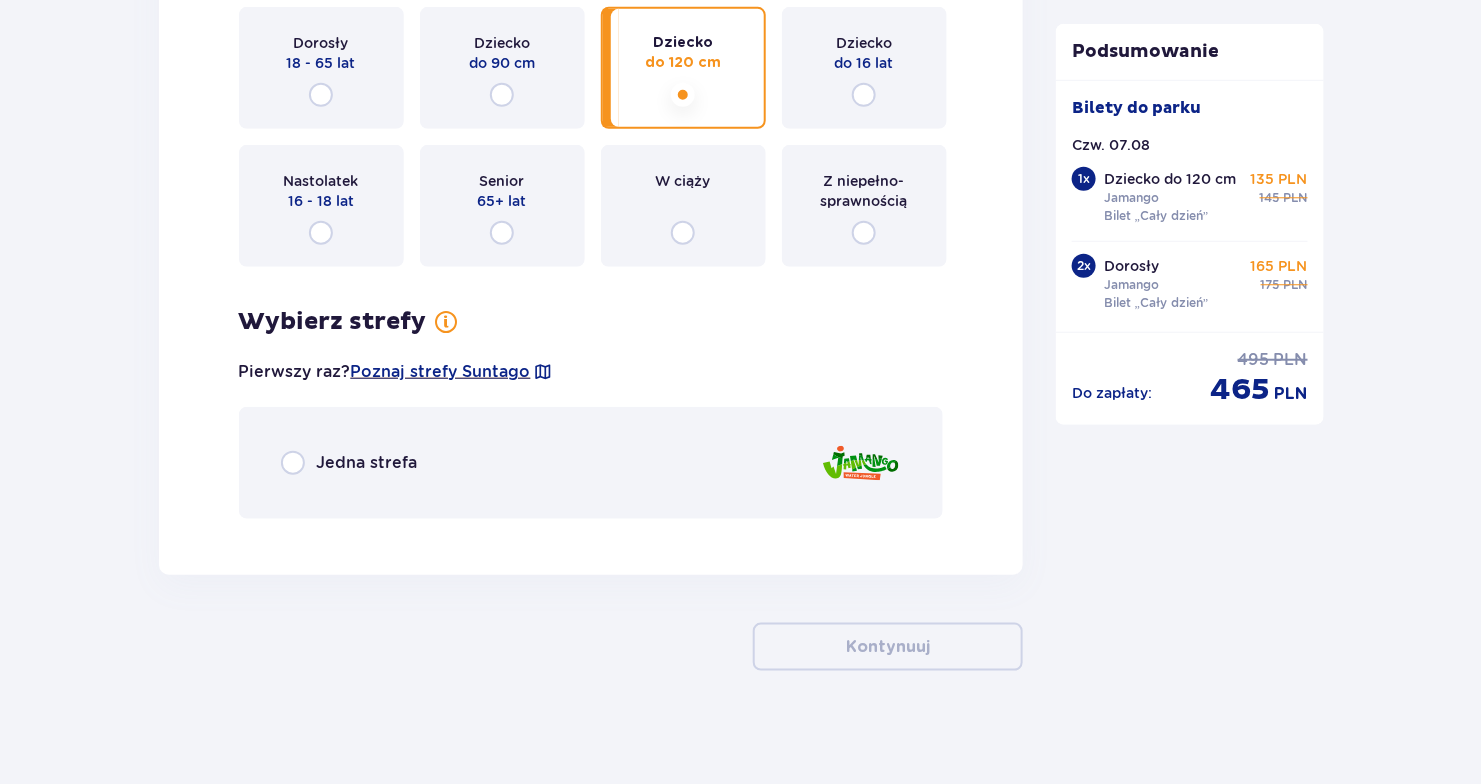 scroll, scrollTop: 5694, scrollLeft: 0, axis: vertical 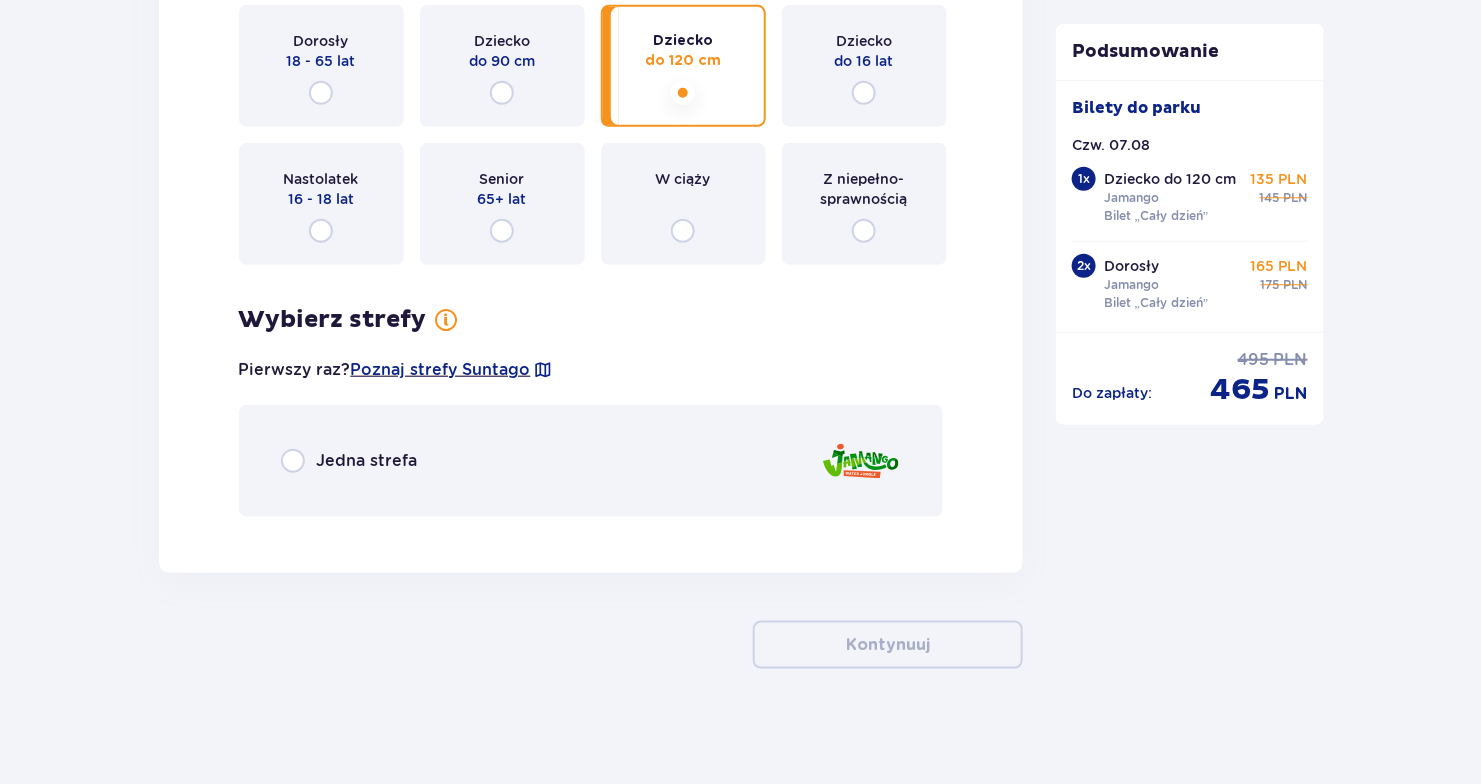 click on "Jedna strefa" at bounding box center (591, 461) 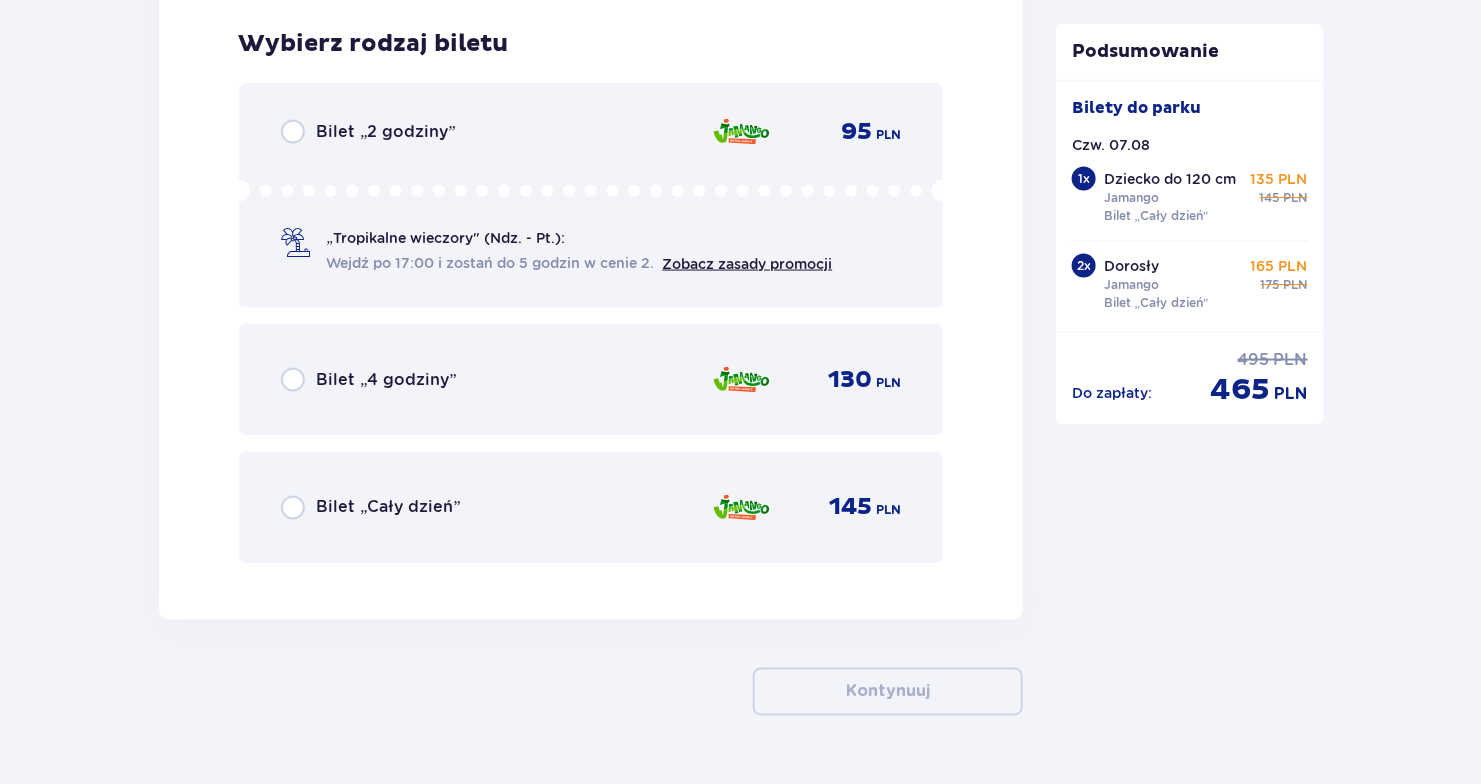 scroll, scrollTop: 6223, scrollLeft: 0, axis: vertical 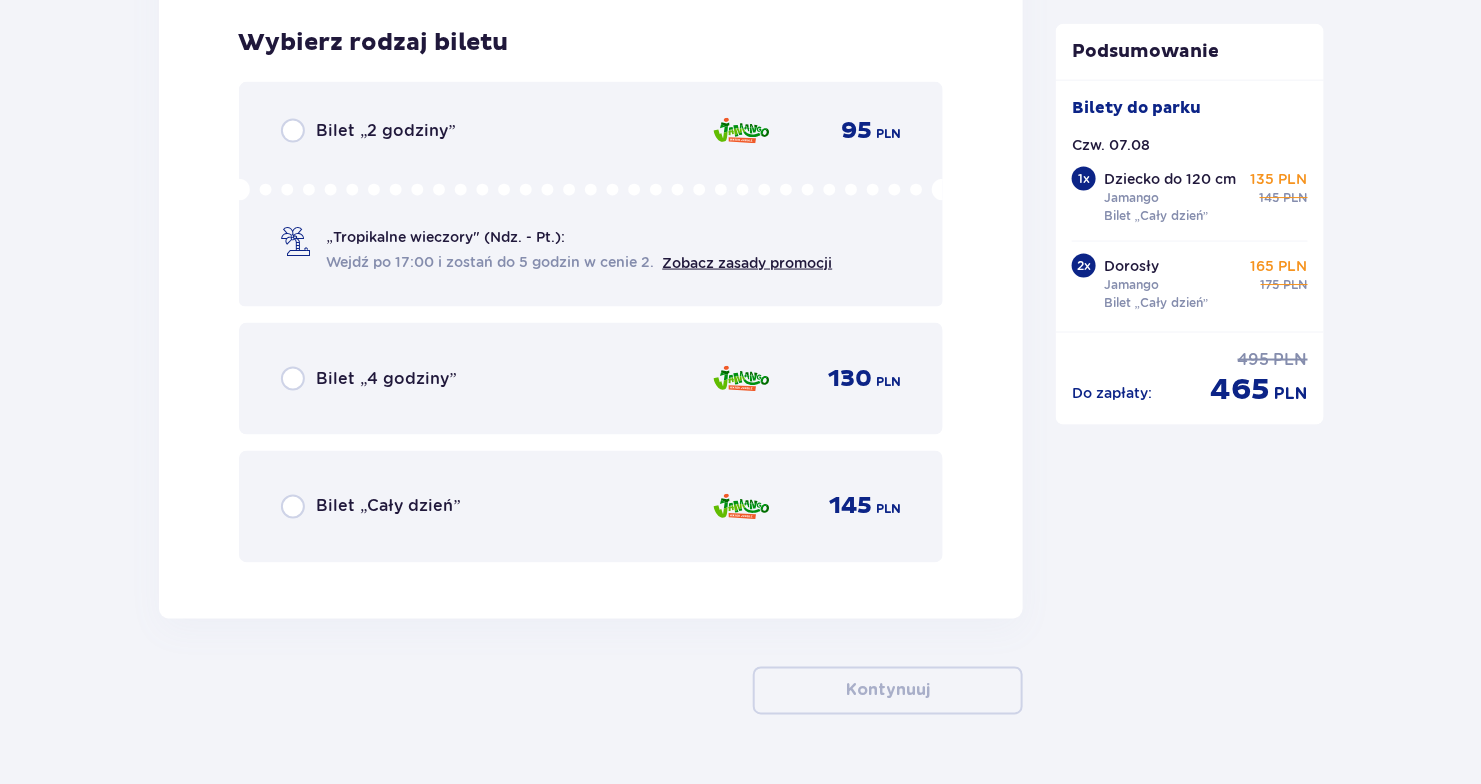 click on "Bilet „Cały dzień” 145 PLN" at bounding box center [591, 507] 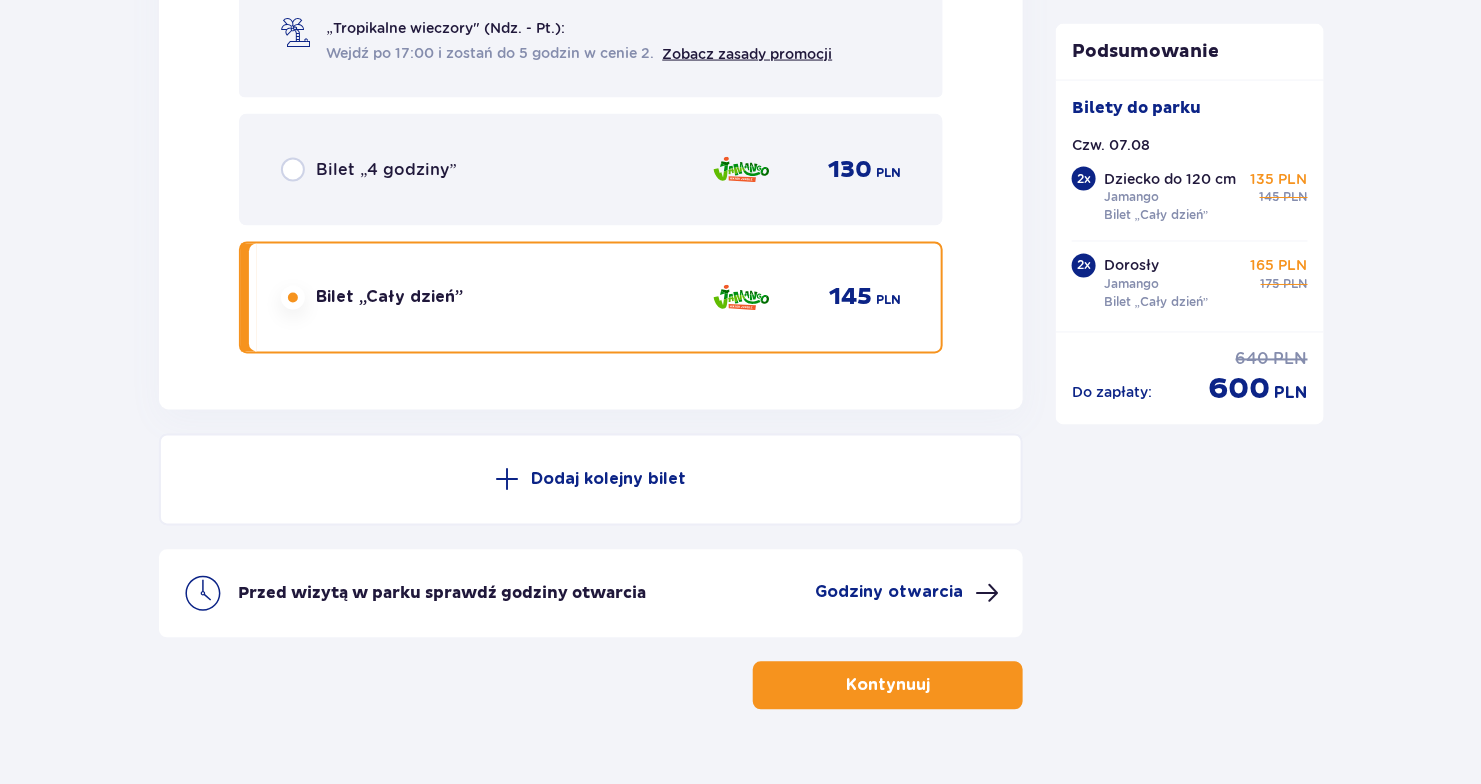scroll, scrollTop: 6471, scrollLeft: 0, axis: vertical 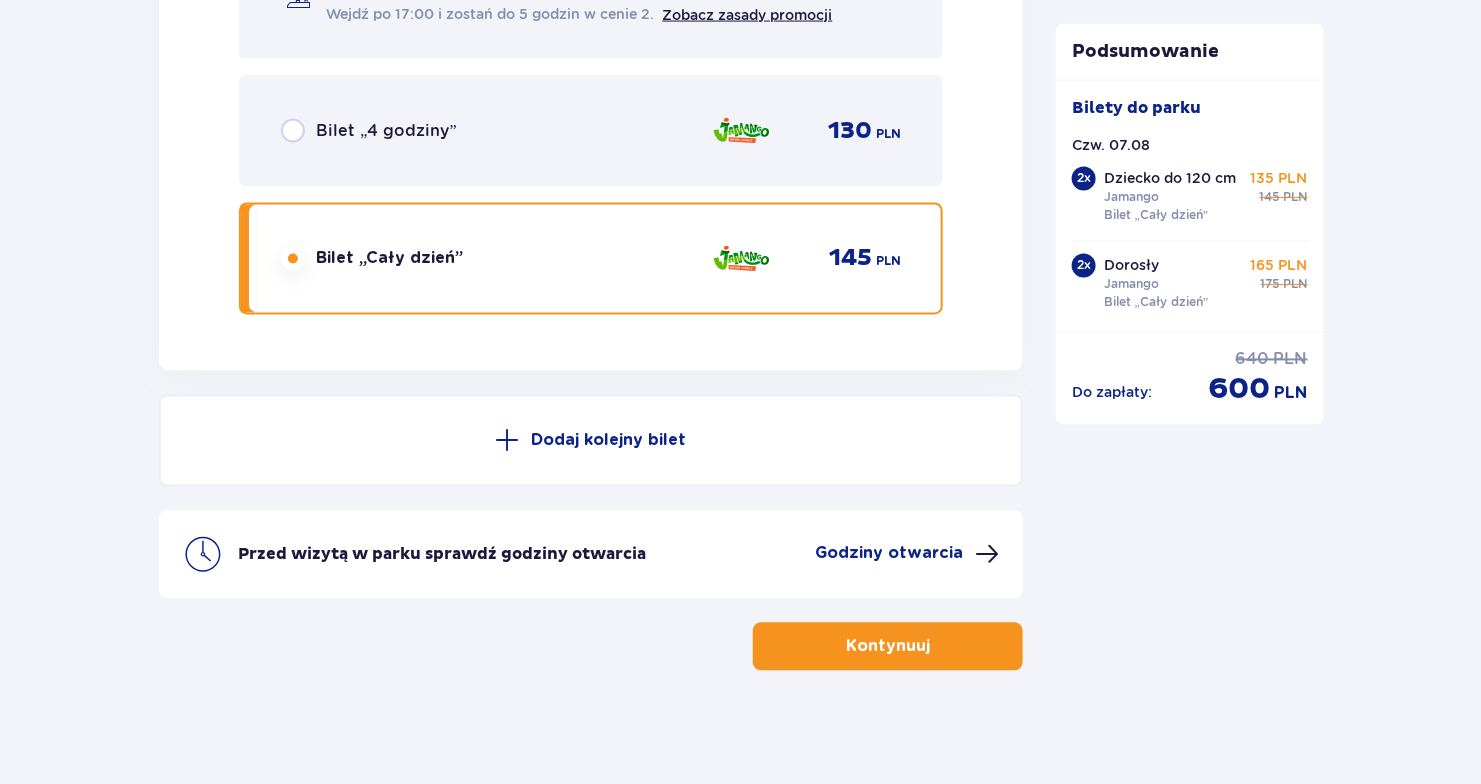 click on "Kontynuuj" at bounding box center [888, 647] 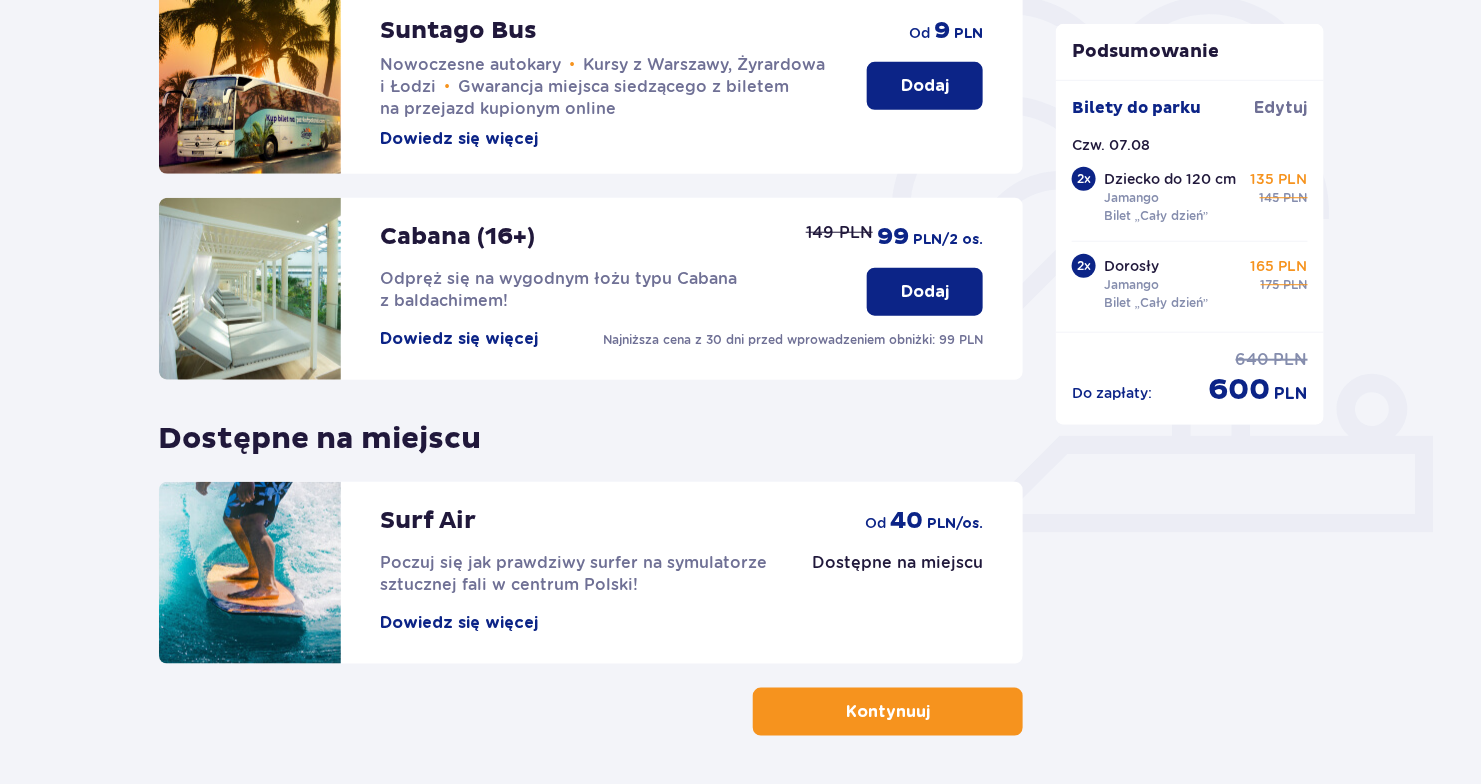 scroll, scrollTop: 571, scrollLeft: 0, axis: vertical 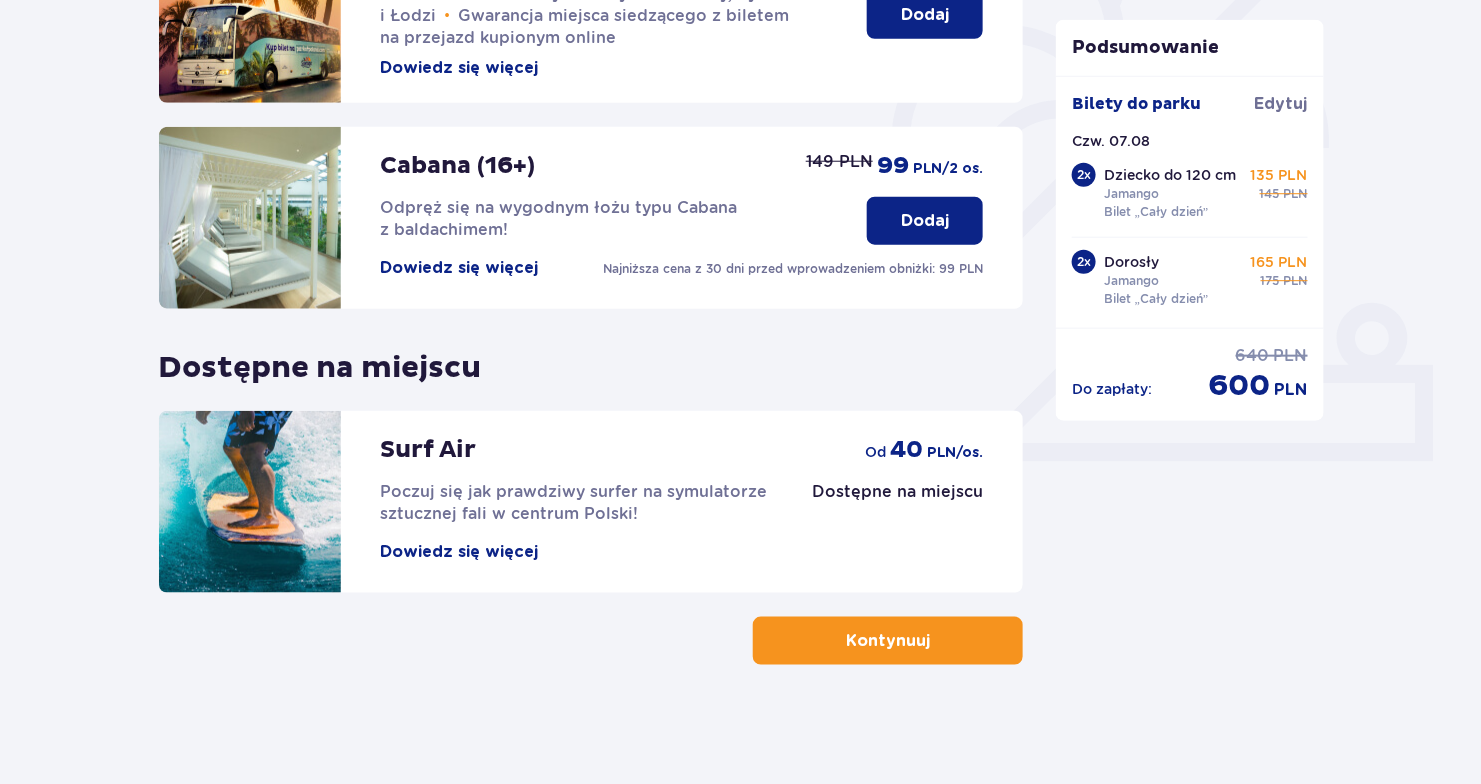 click on "Kontynuuj" at bounding box center (888, 641) 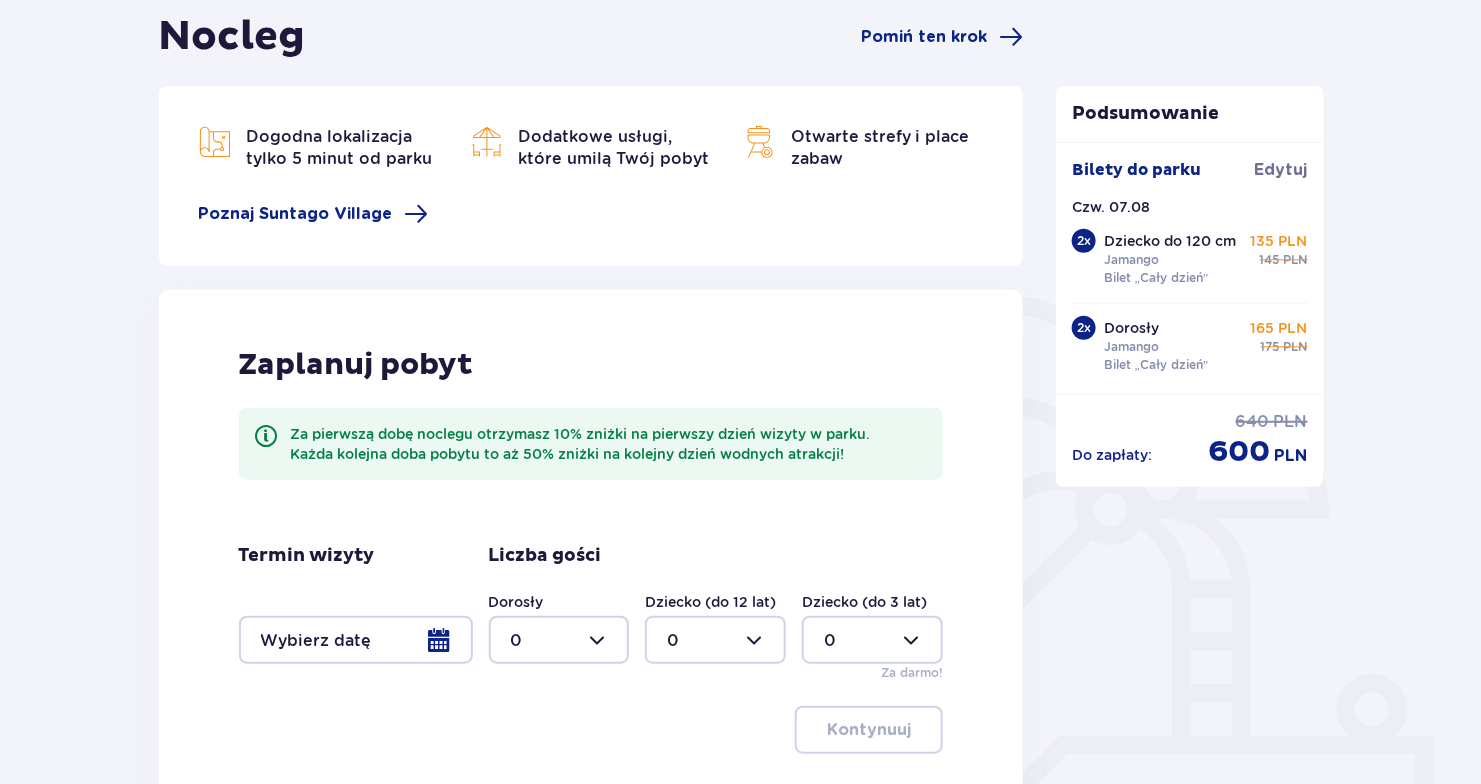 scroll, scrollTop: 400, scrollLeft: 0, axis: vertical 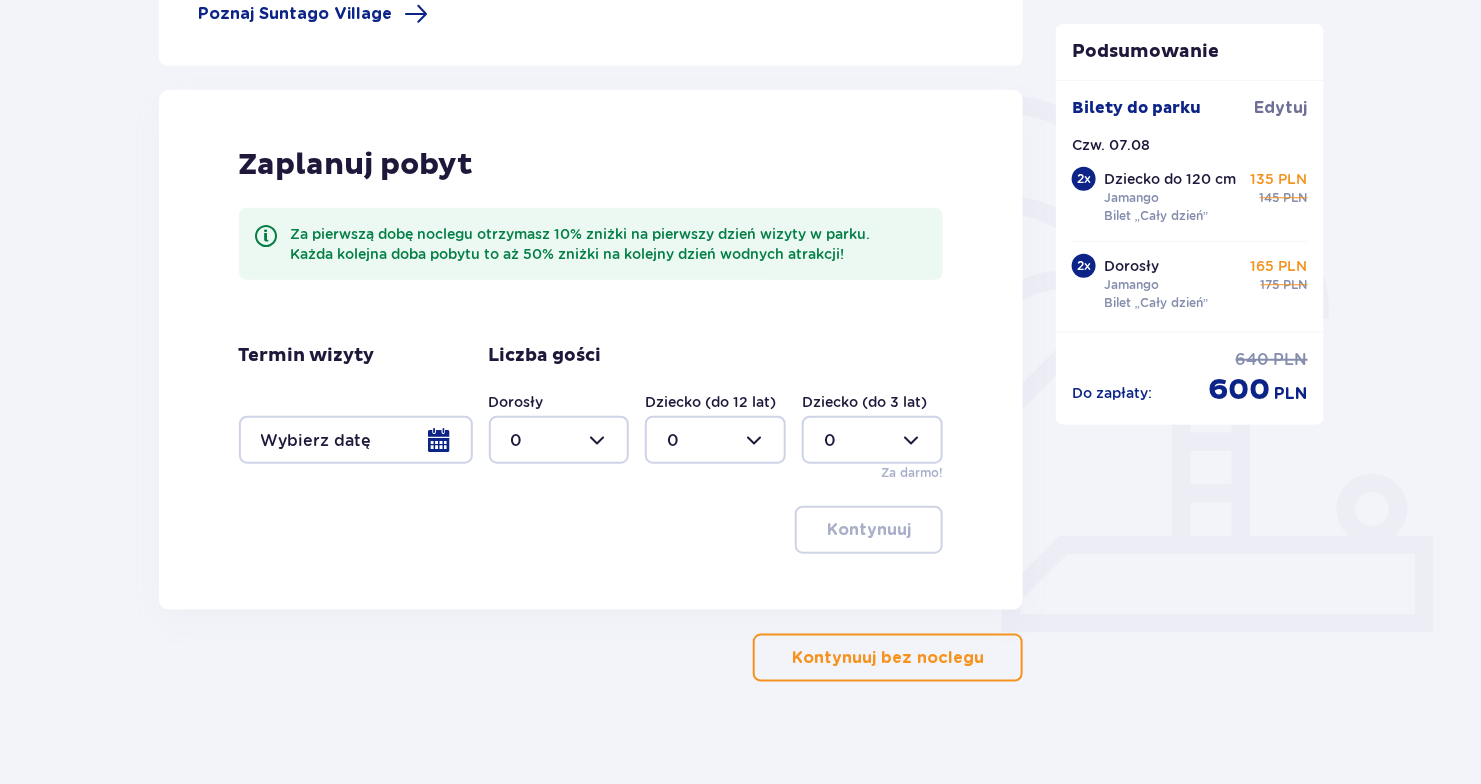 click on "Kontynuuj bez noclegu" at bounding box center (888, 658) 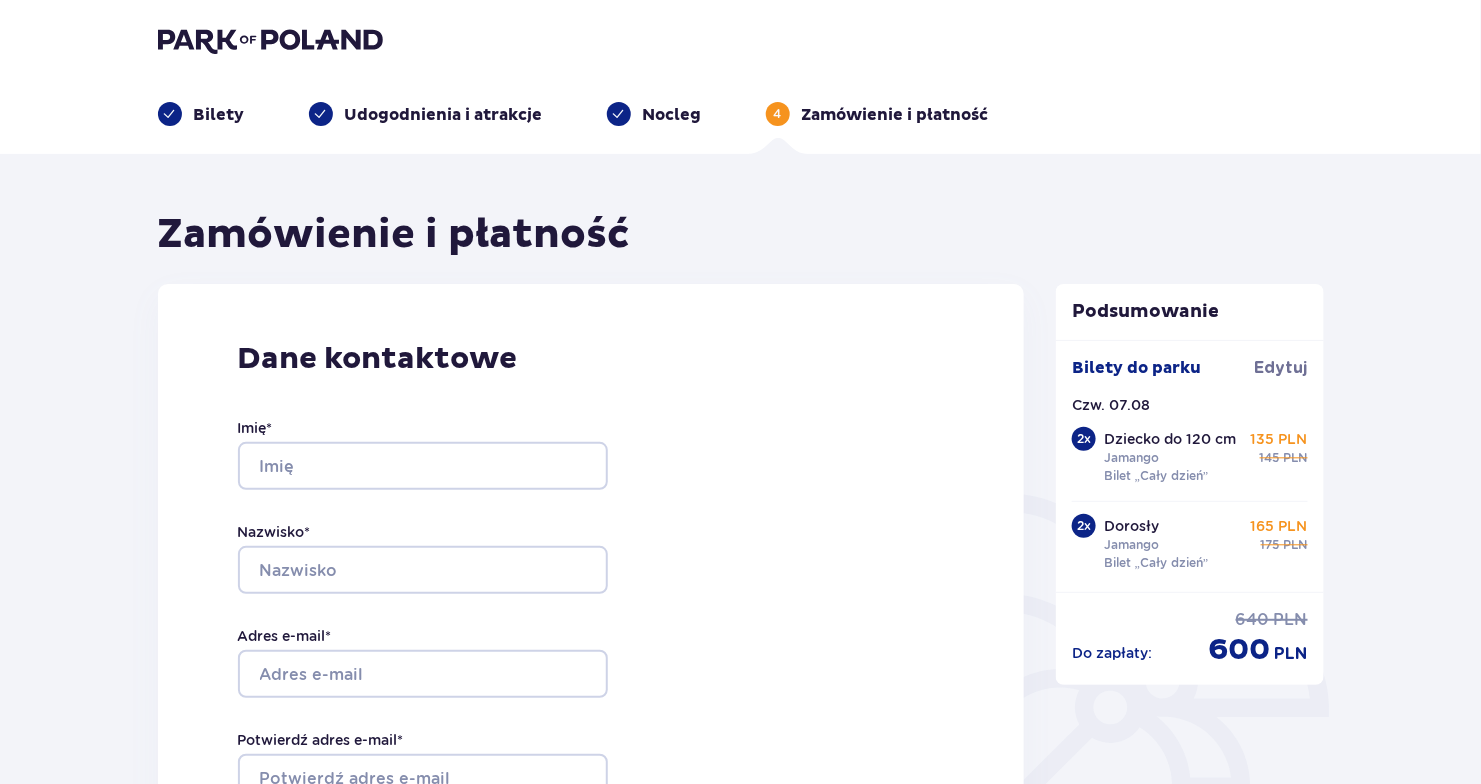 scroll, scrollTop: 0, scrollLeft: 0, axis: both 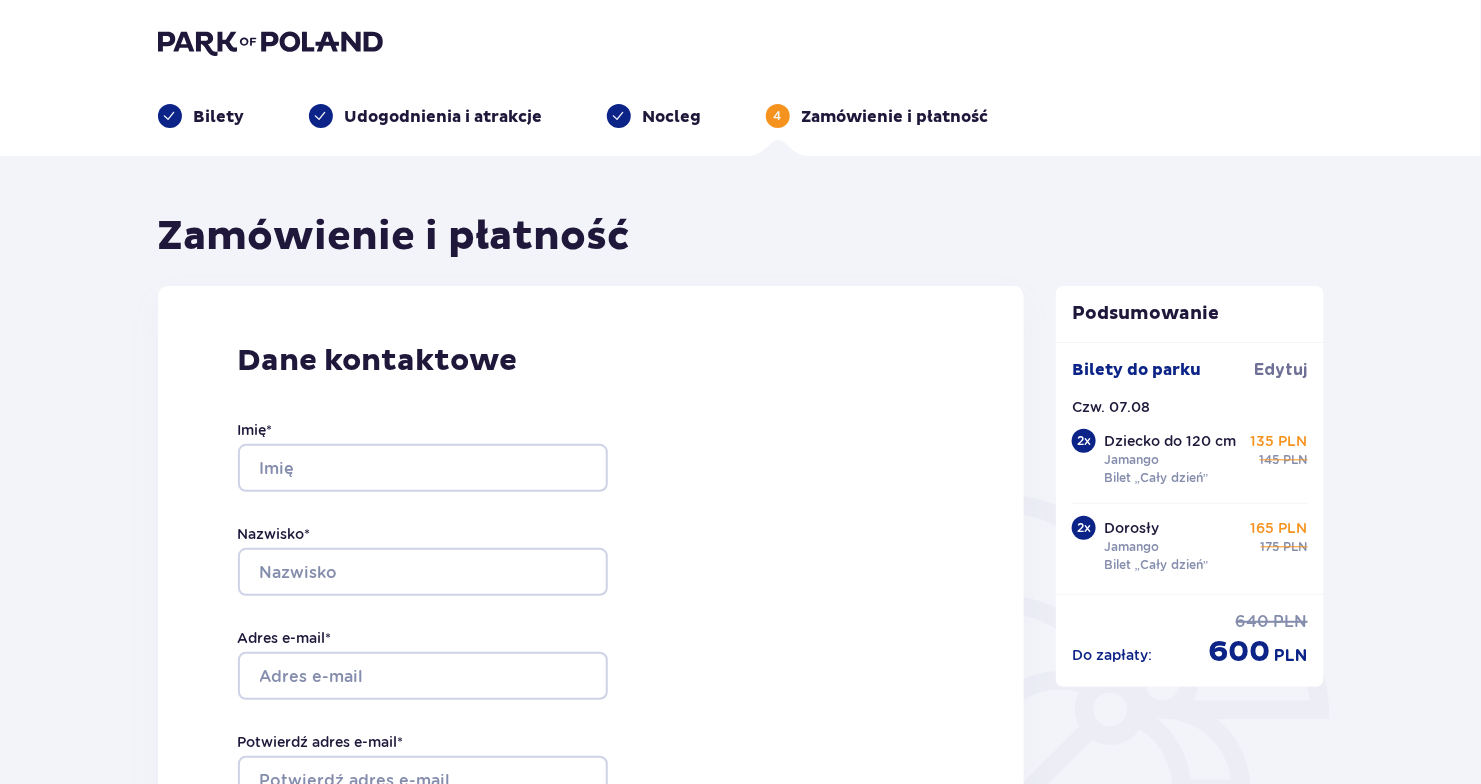 click at bounding box center [270, 42] 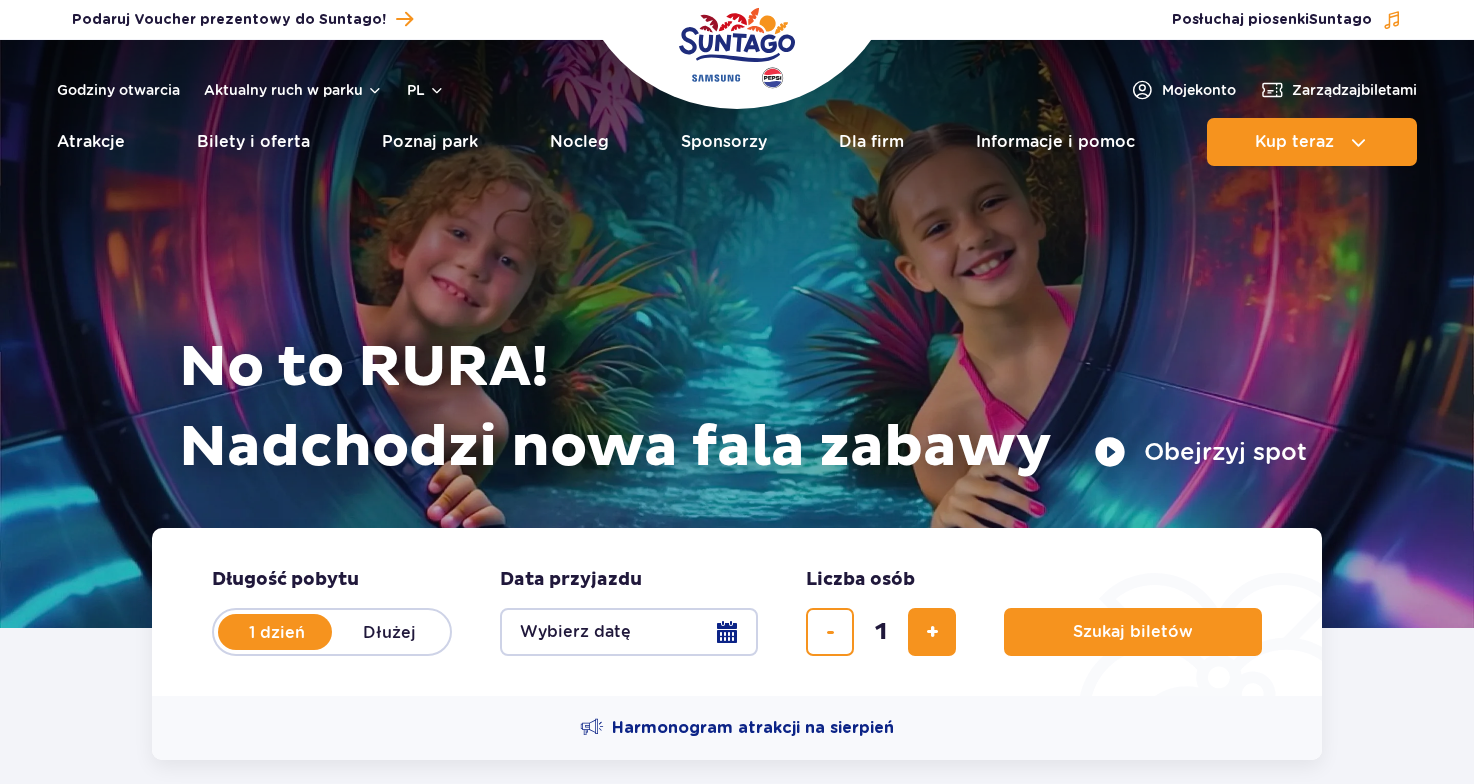 scroll, scrollTop: 0, scrollLeft: 0, axis: both 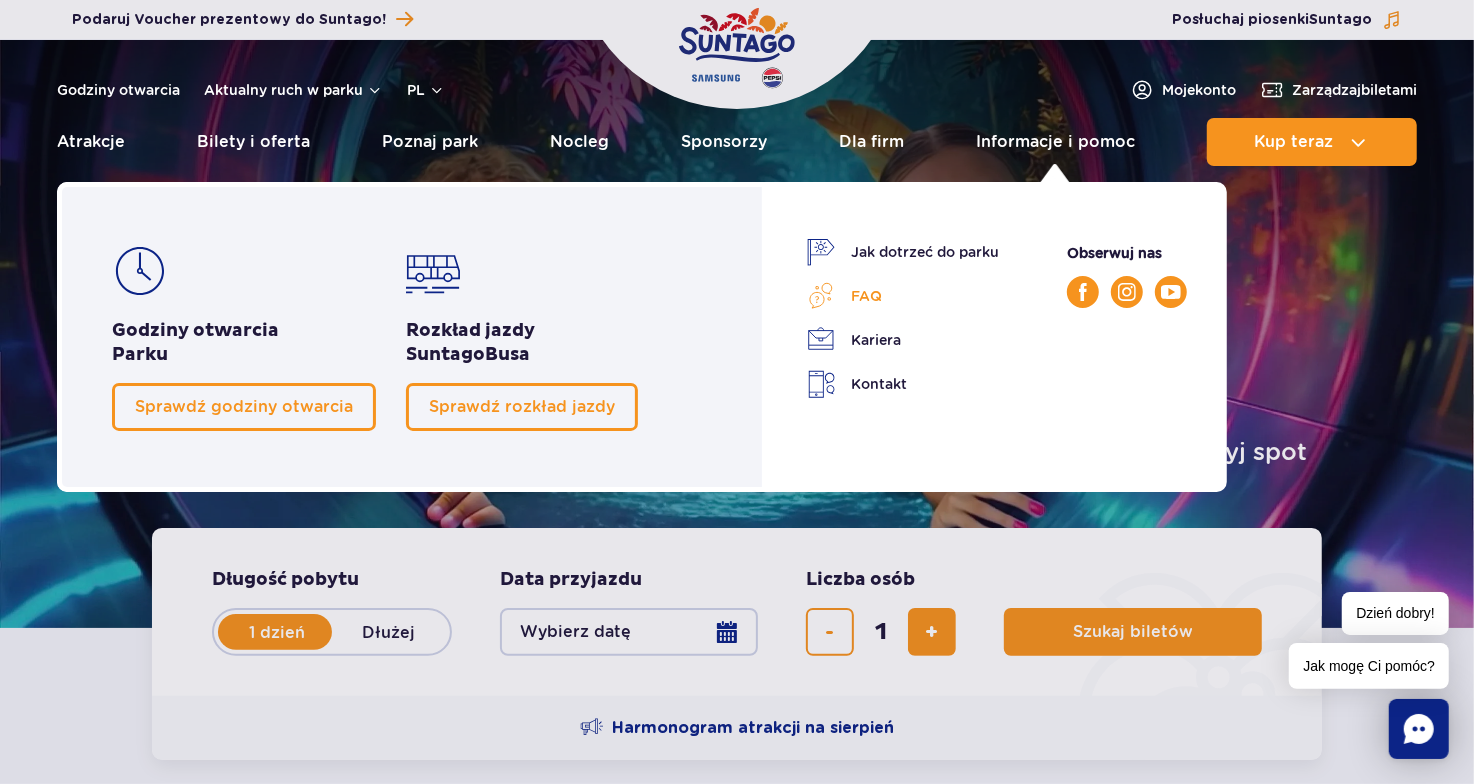 click on "FAQ" at bounding box center [903, 296] 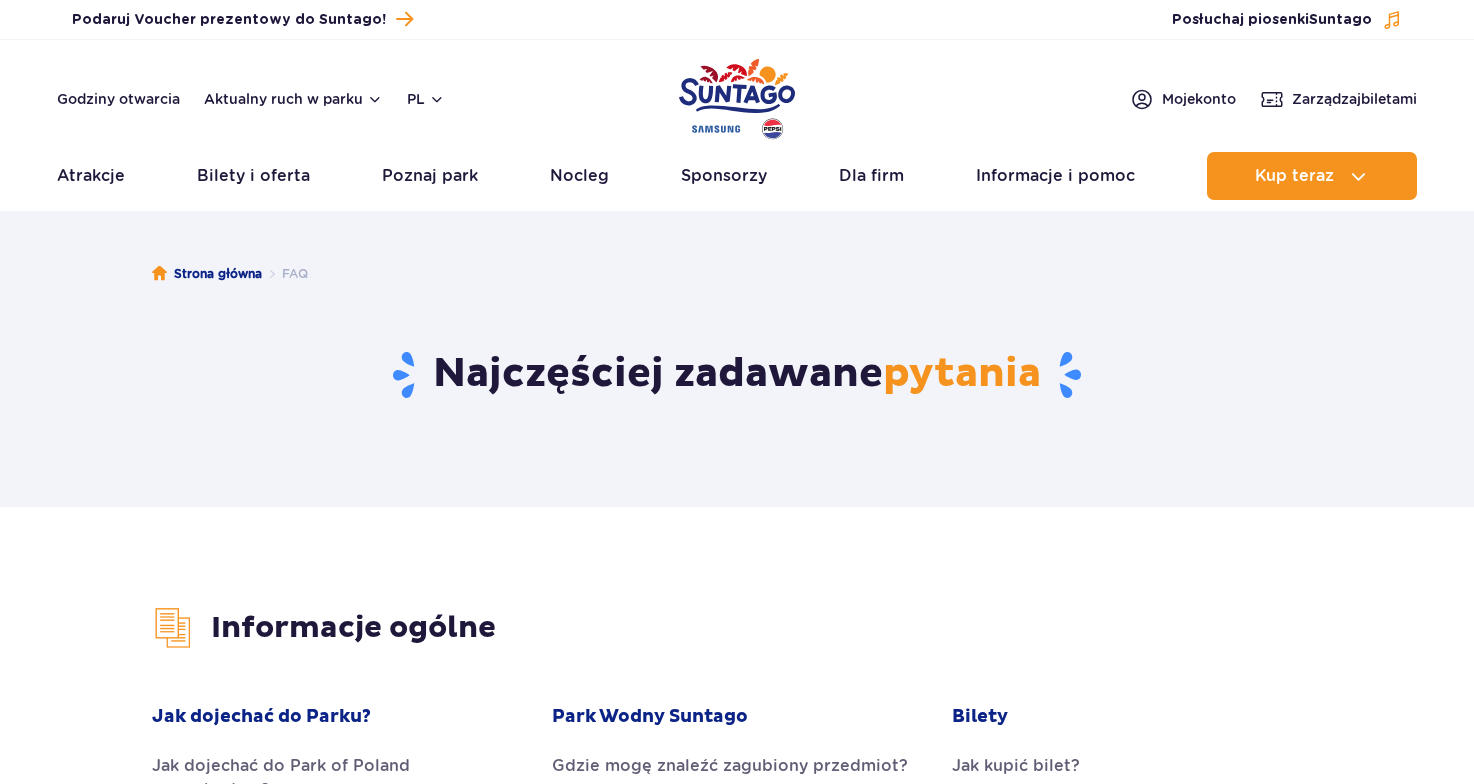 scroll, scrollTop: 0, scrollLeft: 0, axis: both 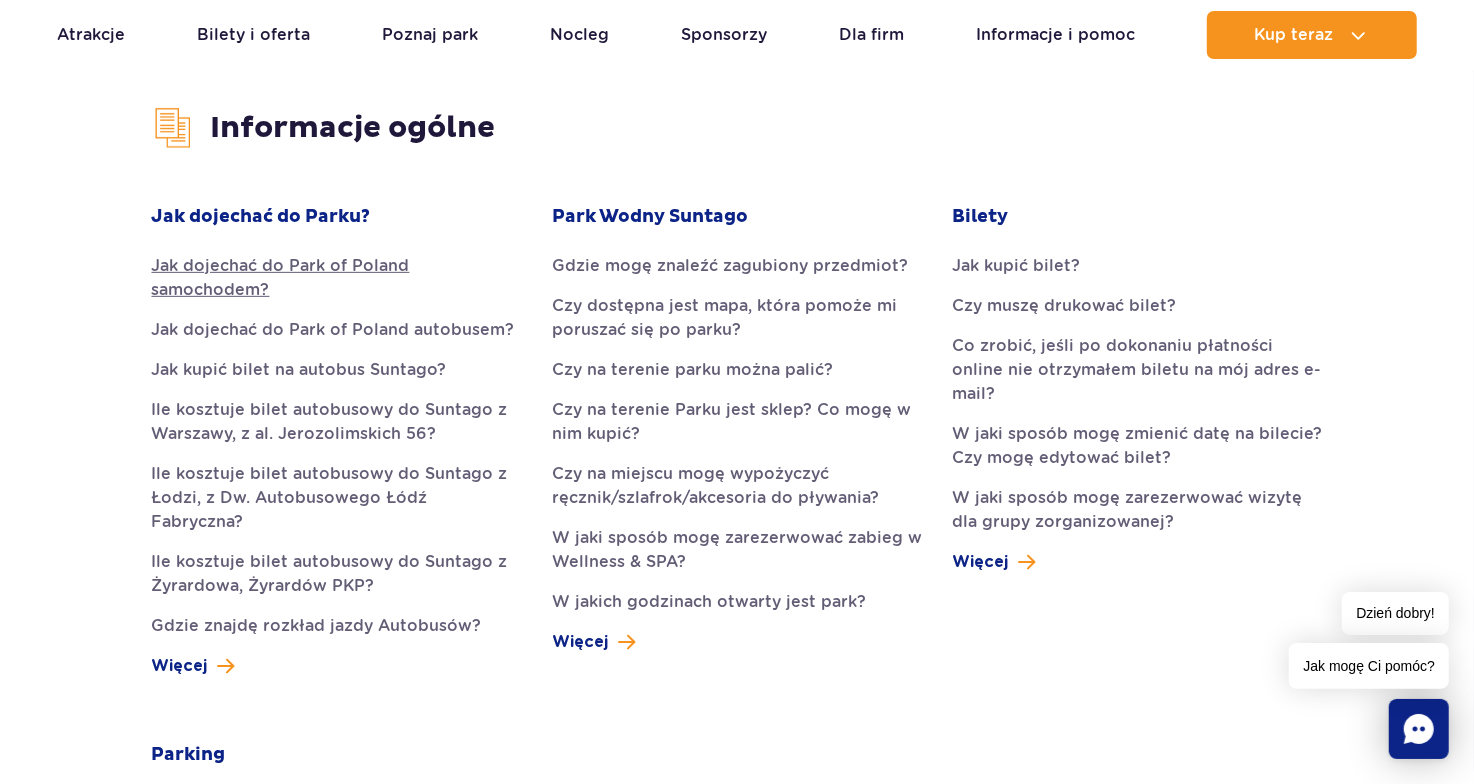 click on "Jak dojechać do Park of Poland samochodem?" at bounding box center (337, 278) 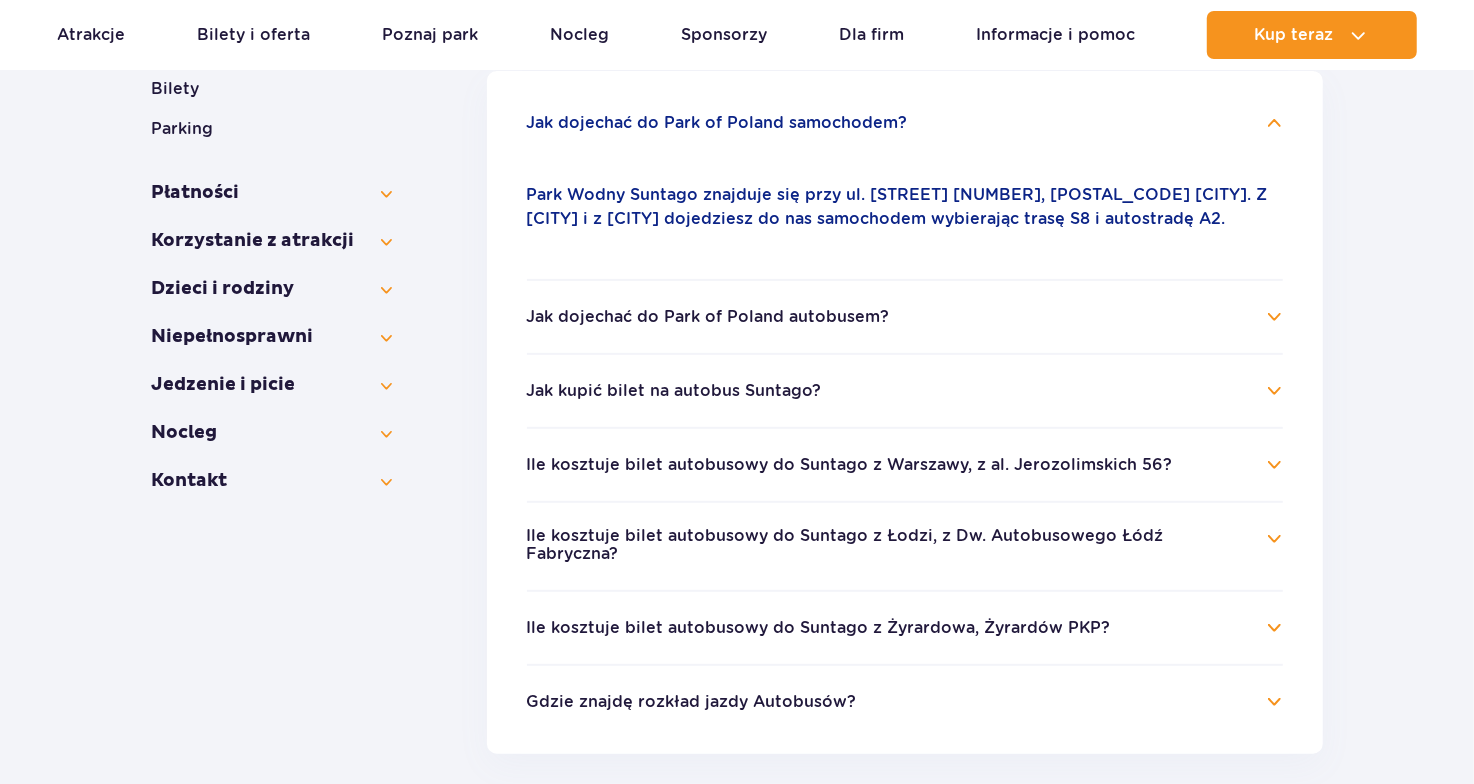 scroll, scrollTop: 0, scrollLeft: 0, axis: both 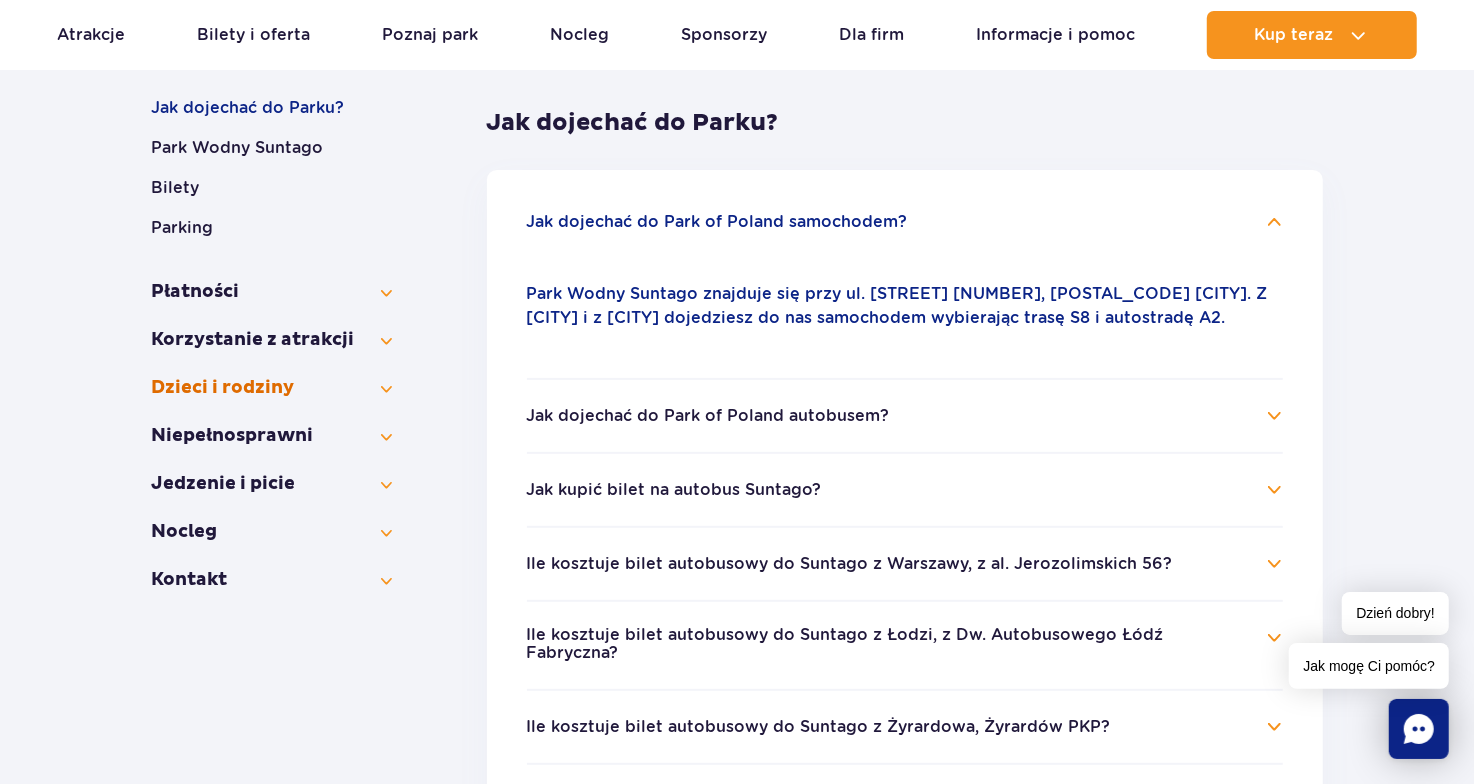 click on "Dzieci i rodziny" at bounding box center [272, 388] 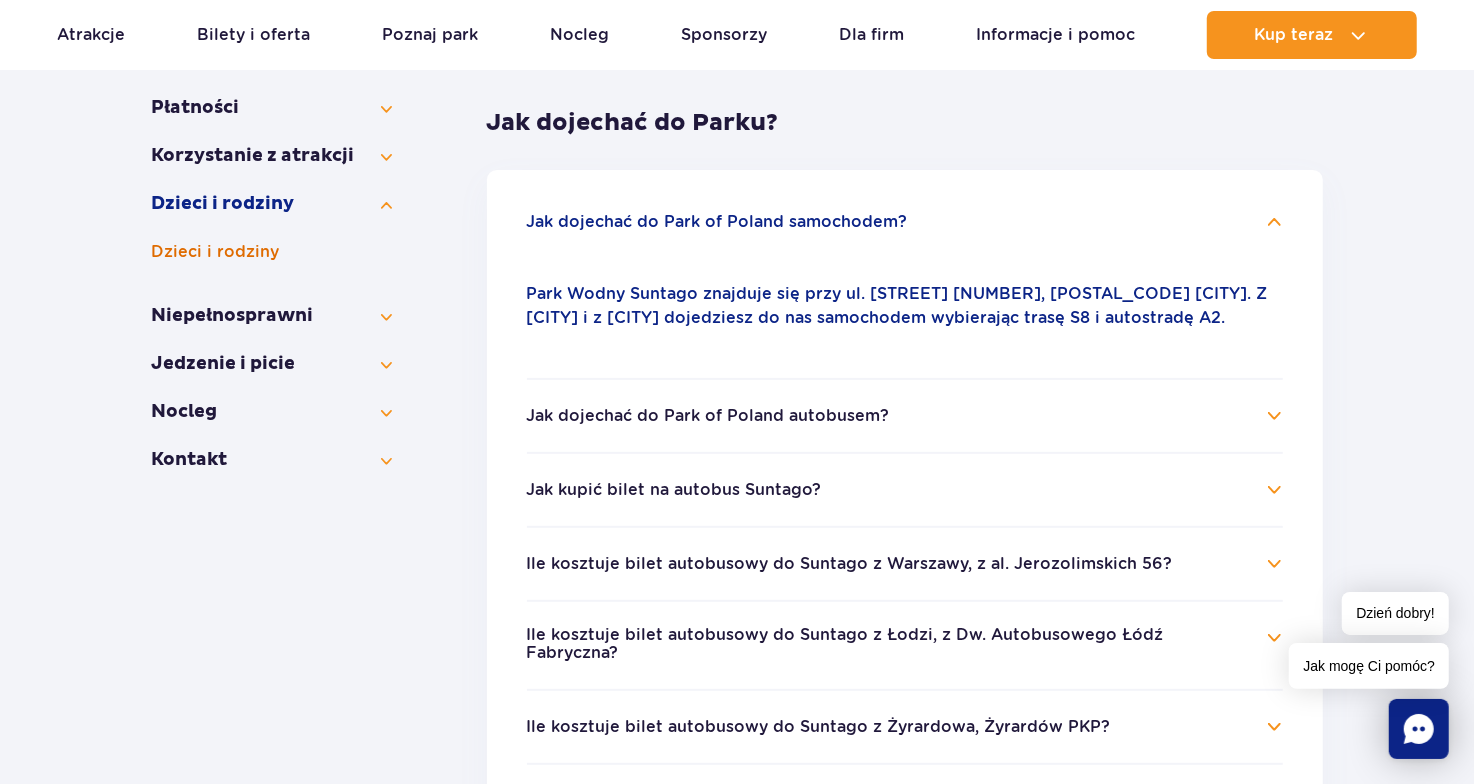 click on "Dzieci i rodziny" at bounding box center [272, 252] 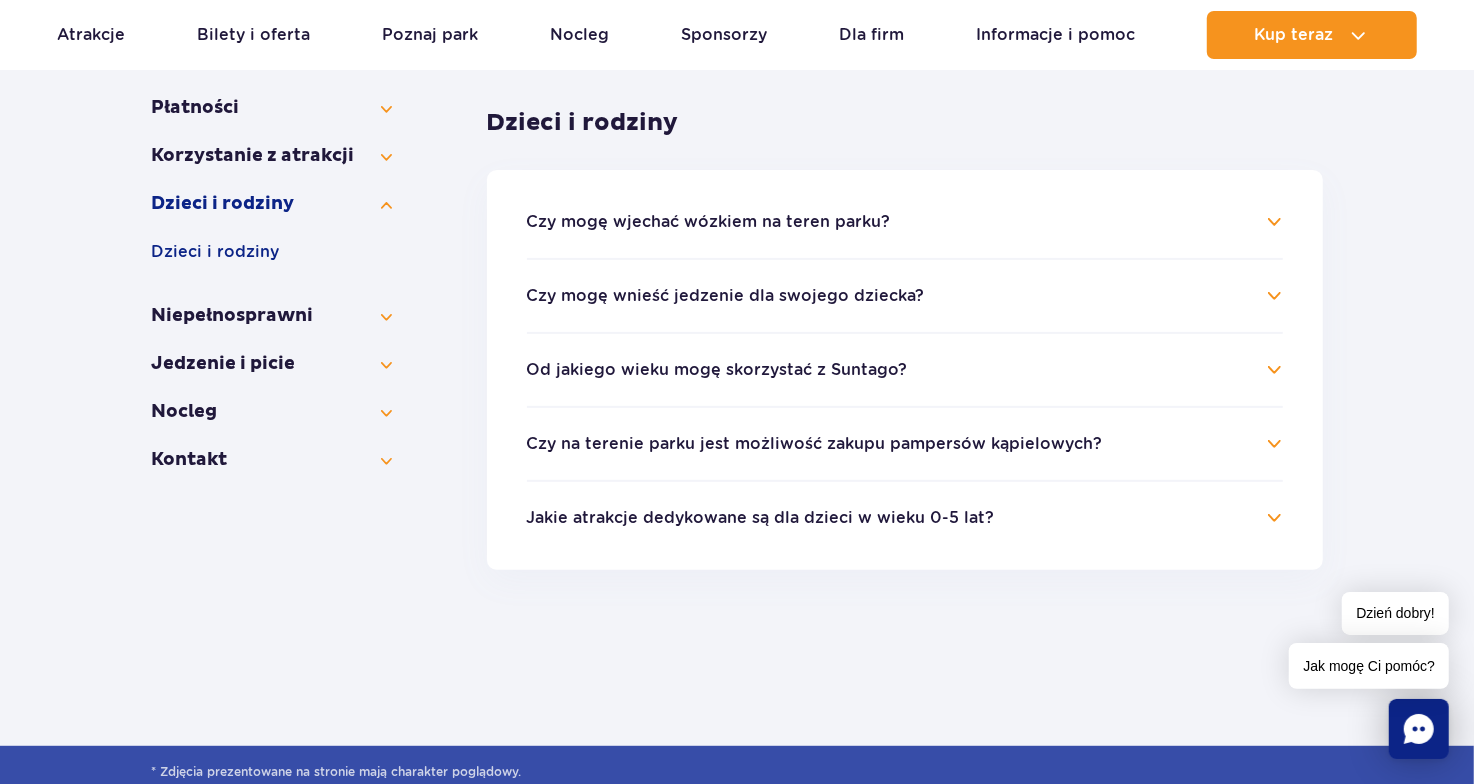 click on "Czy mogę wnieść jedzenie dla swojego dziecka?" at bounding box center (905, 296) 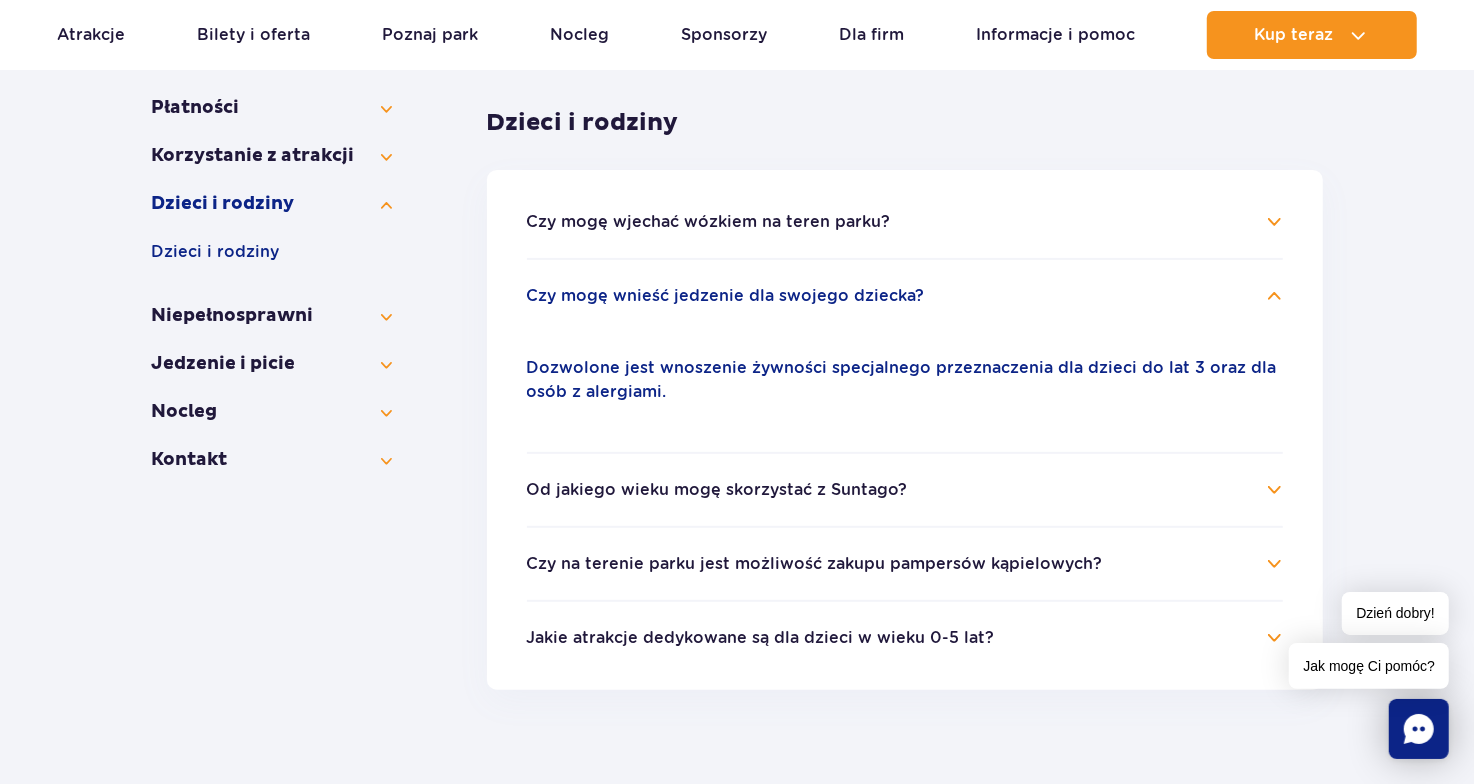 click on "Od jakiego wieku mogę skorzystać z Suntago?" at bounding box center (905, 490) 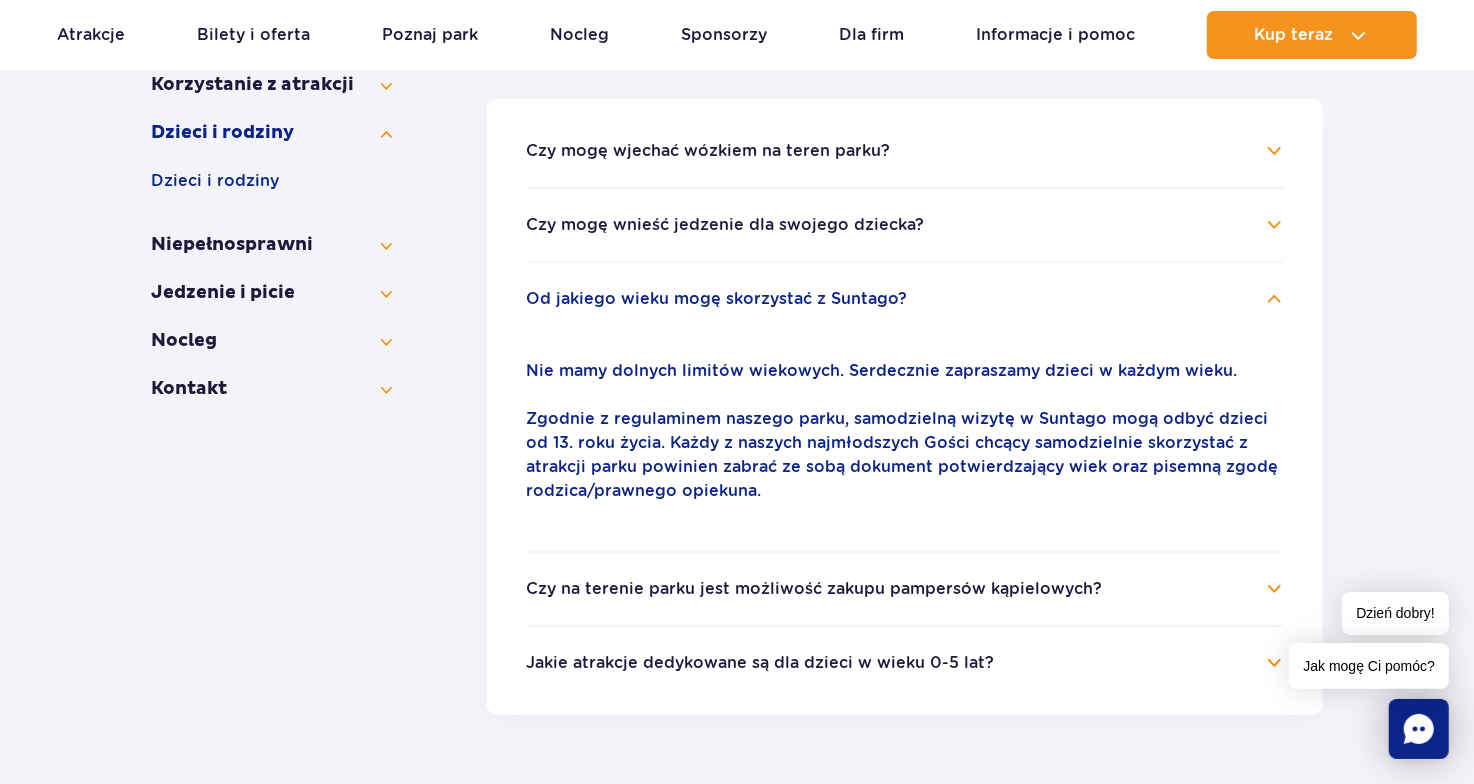 scroll, scrollTop: 473, scrollLeft: 0, axis: vertical 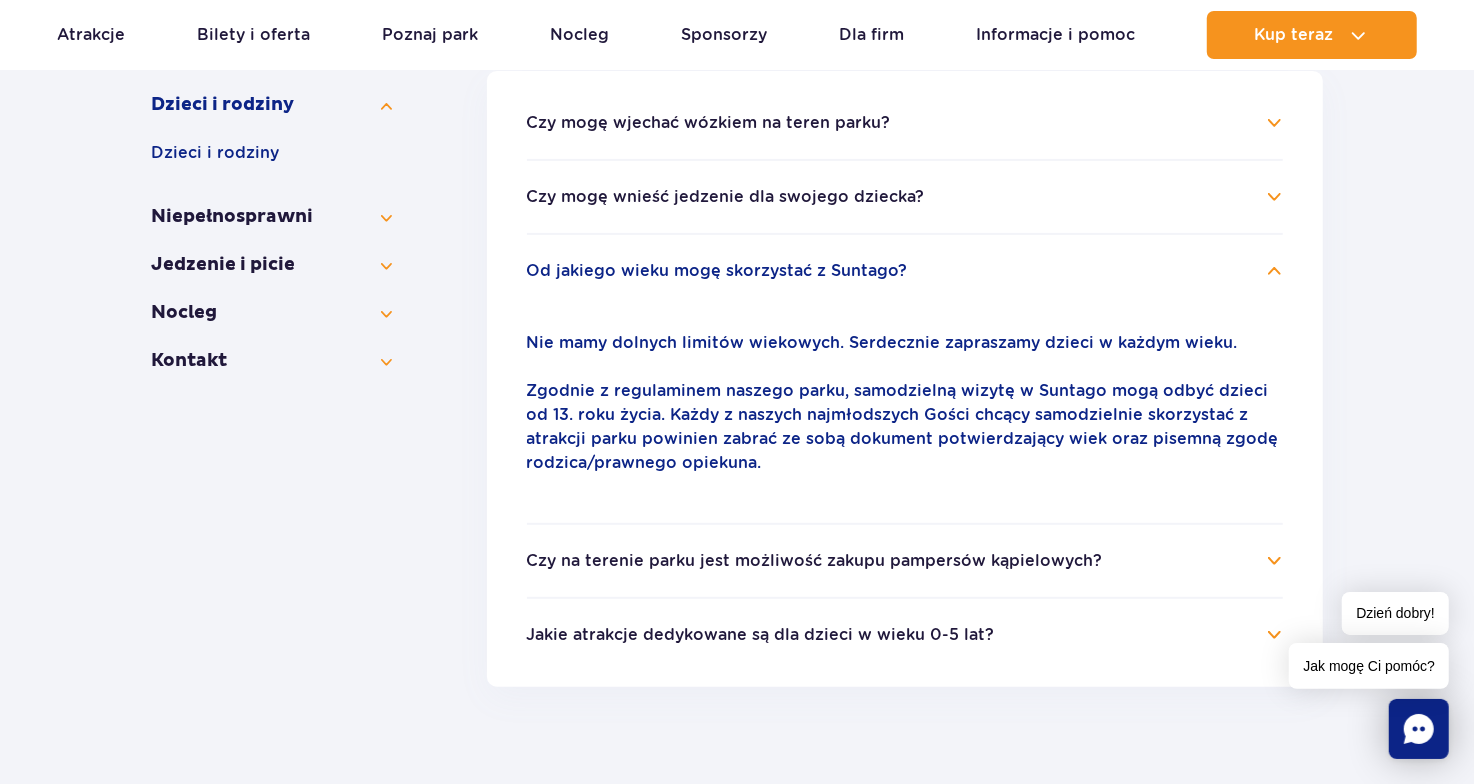 click on "Jakie atrakcje dedykowane są dla dzieci w wieku 0-5 lat?" at bounding box center [905, 635] 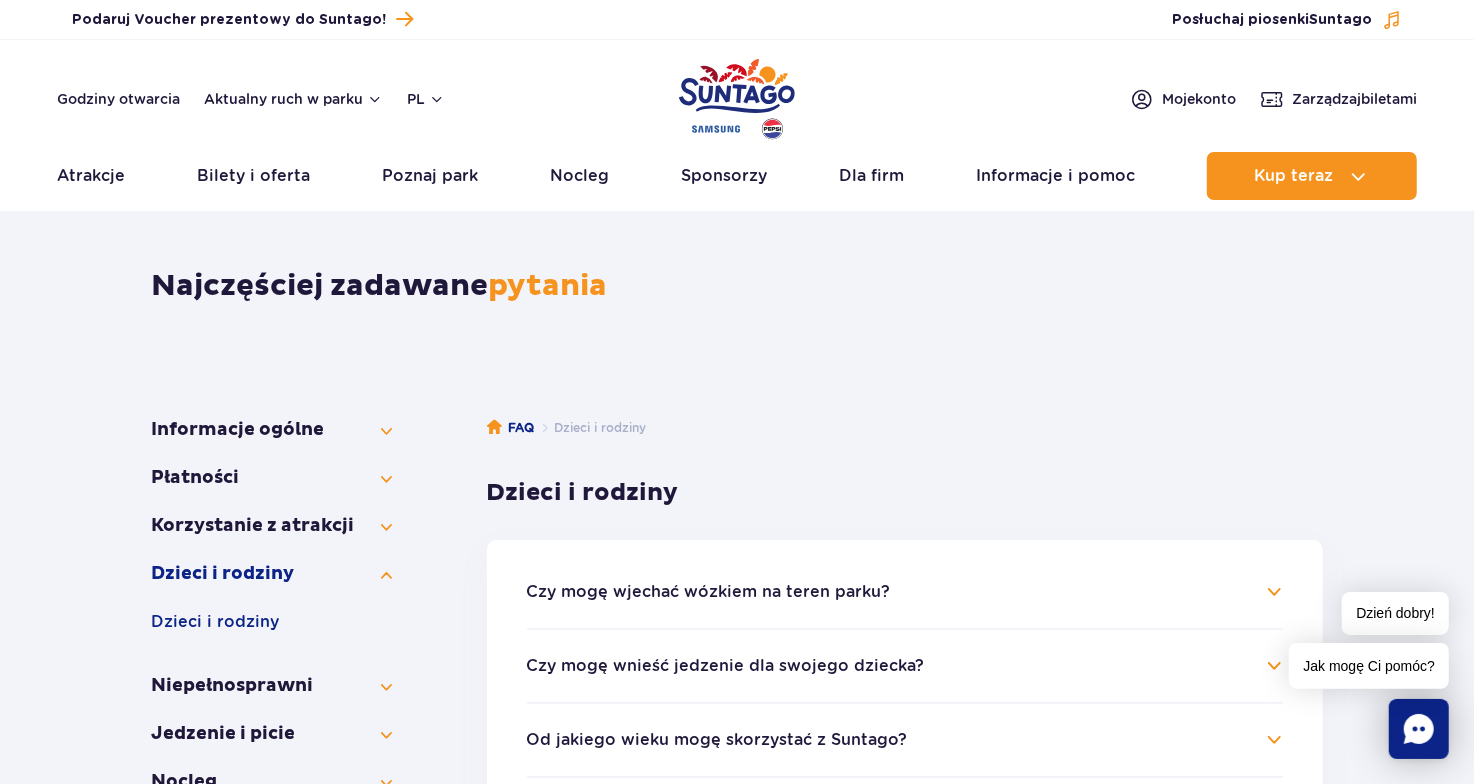 scroll, scrollTop: 0, scrollLeft: 0, axis: both 